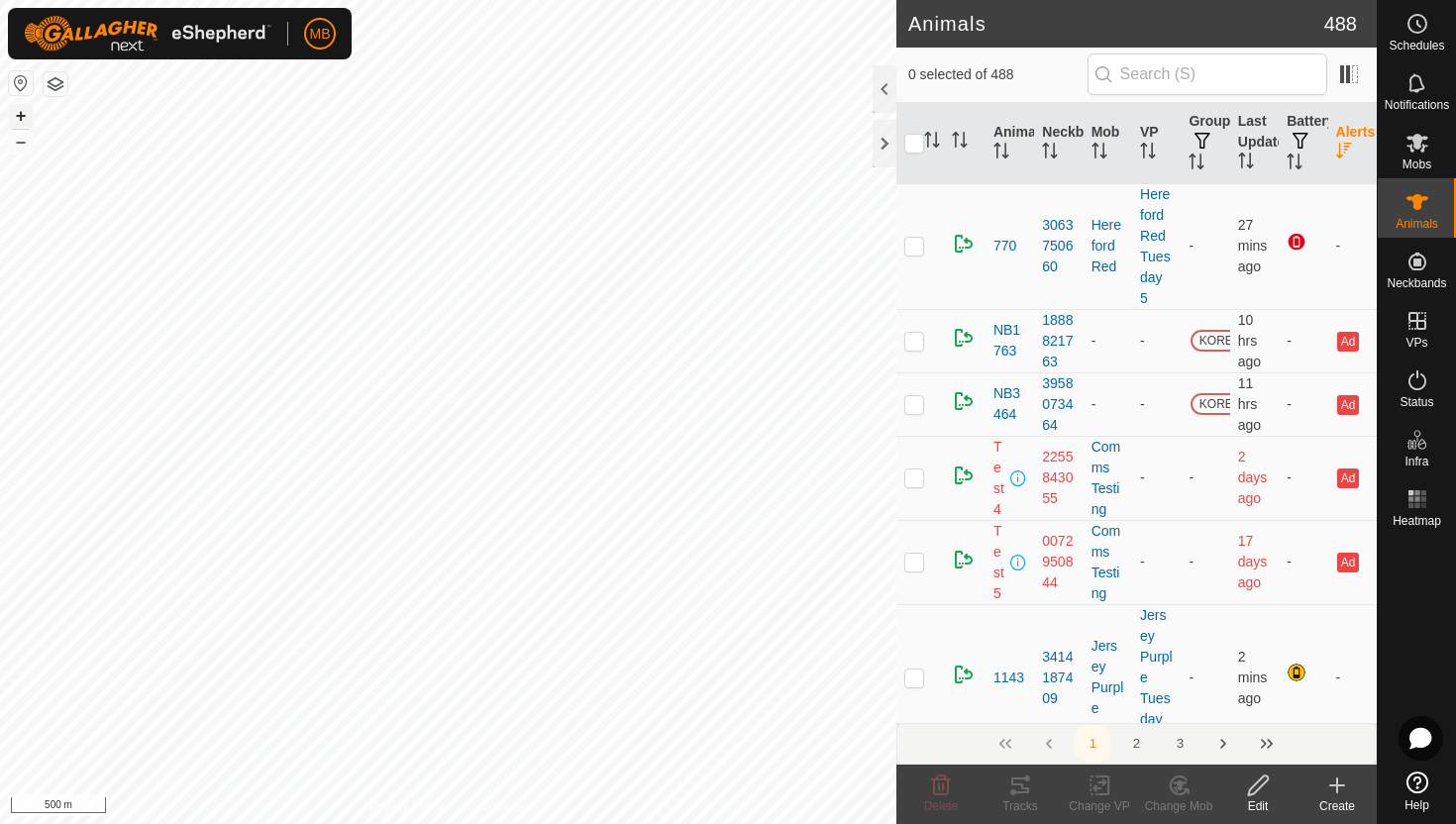 scroll, scrollTop: 0, scrollLeft: 0, axis: both 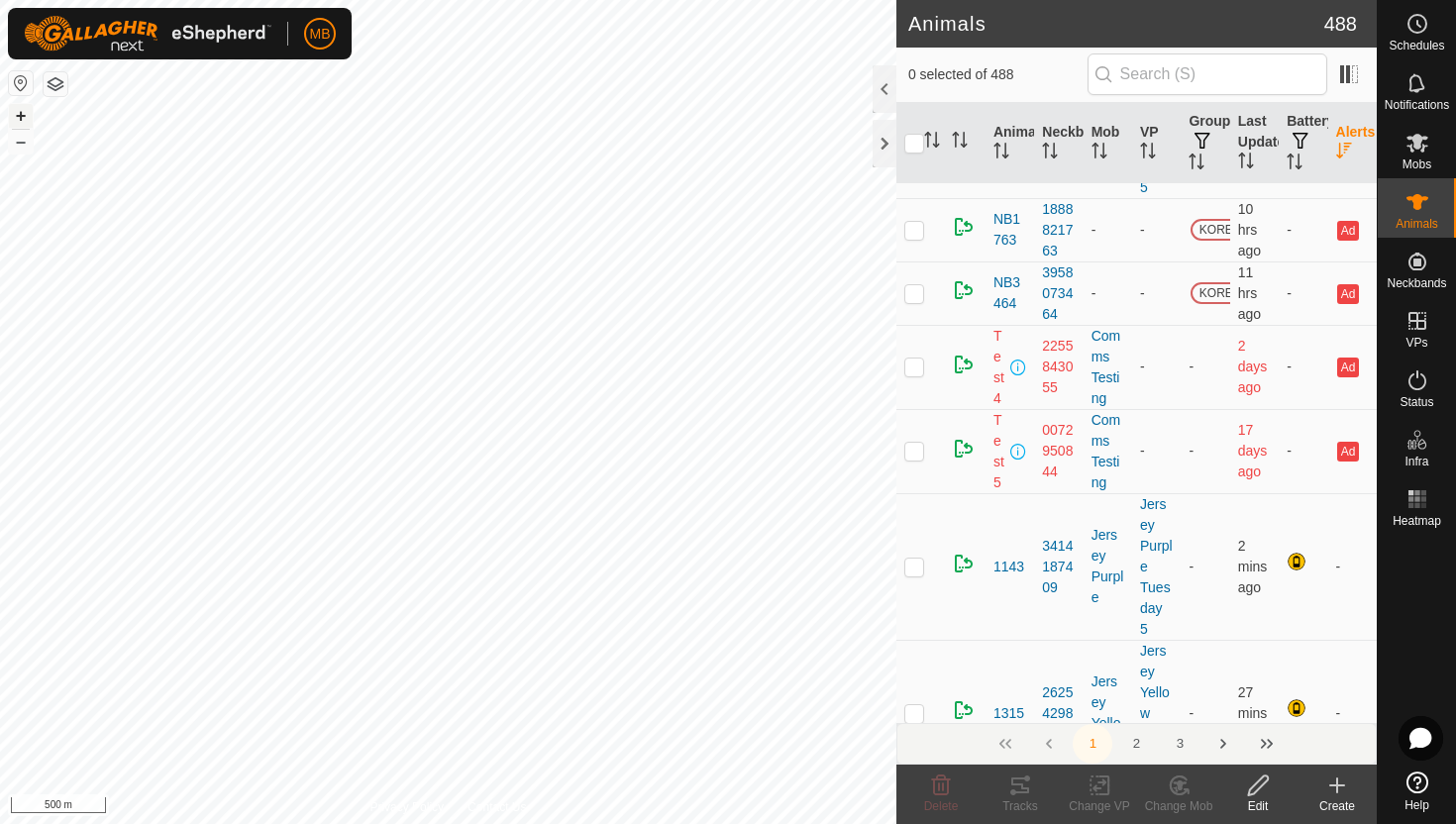 click on "+" at bounding box center [21, 116] 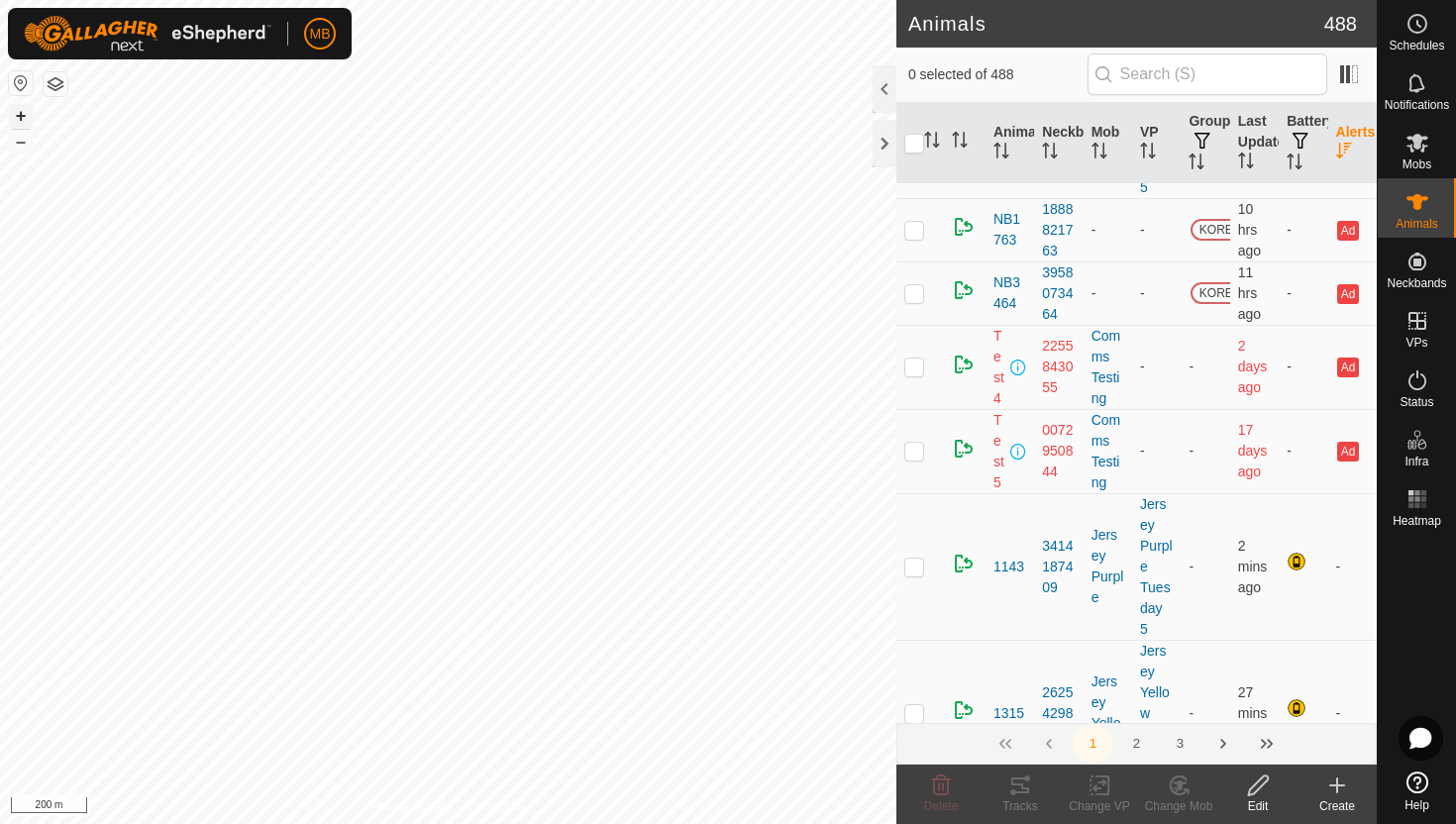 click on "+" at bounding box center [21, 116] 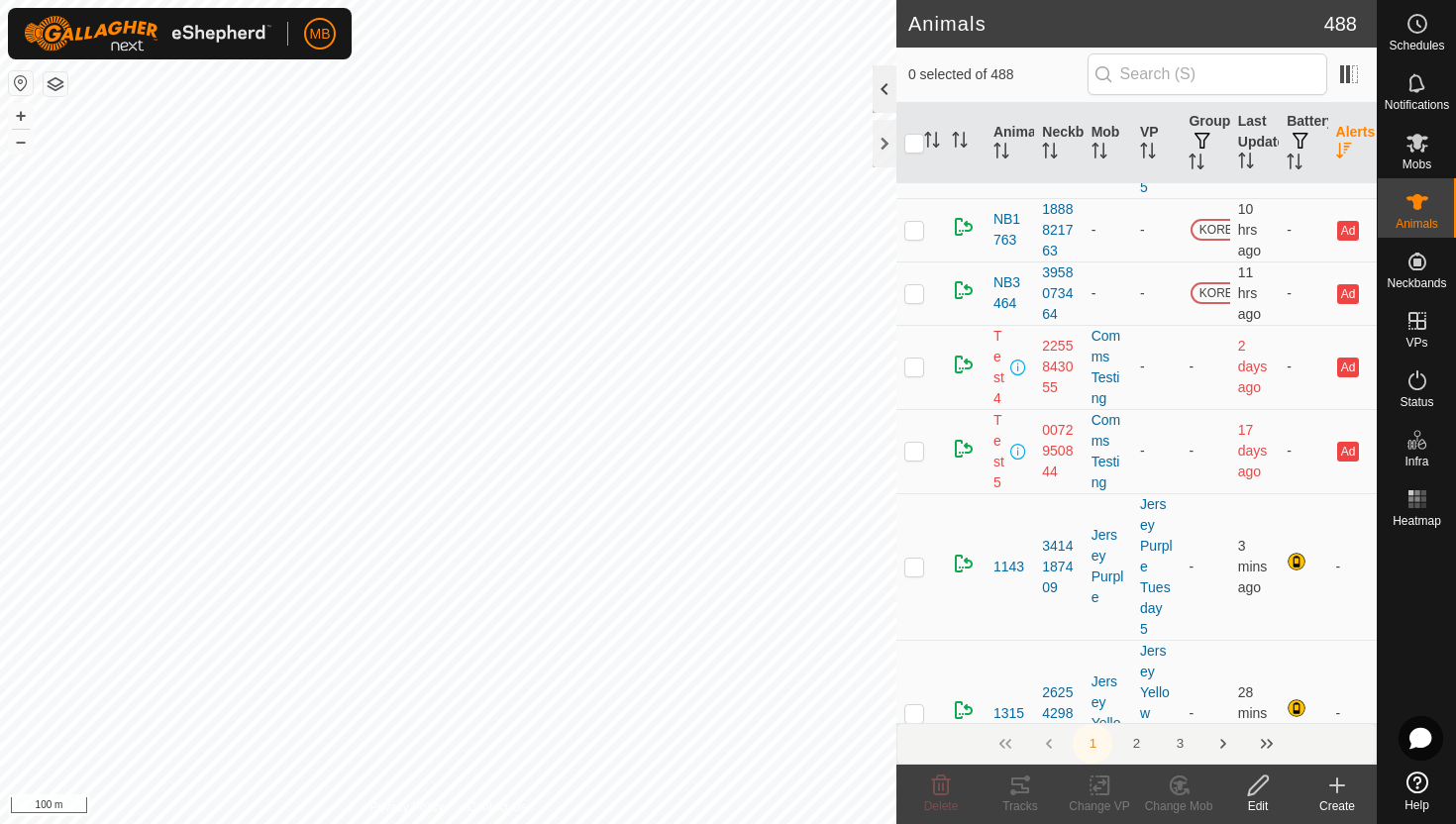 click 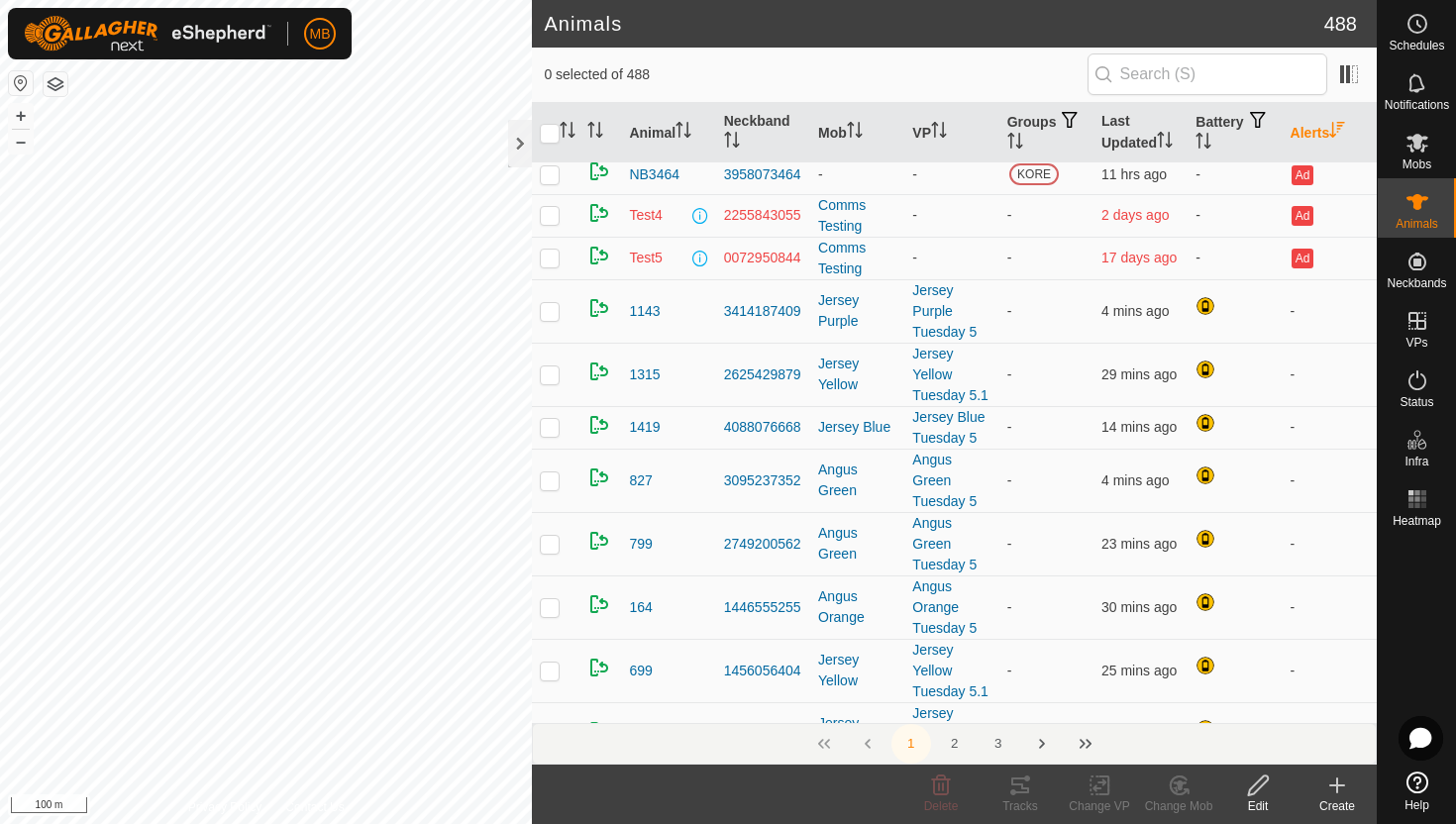click 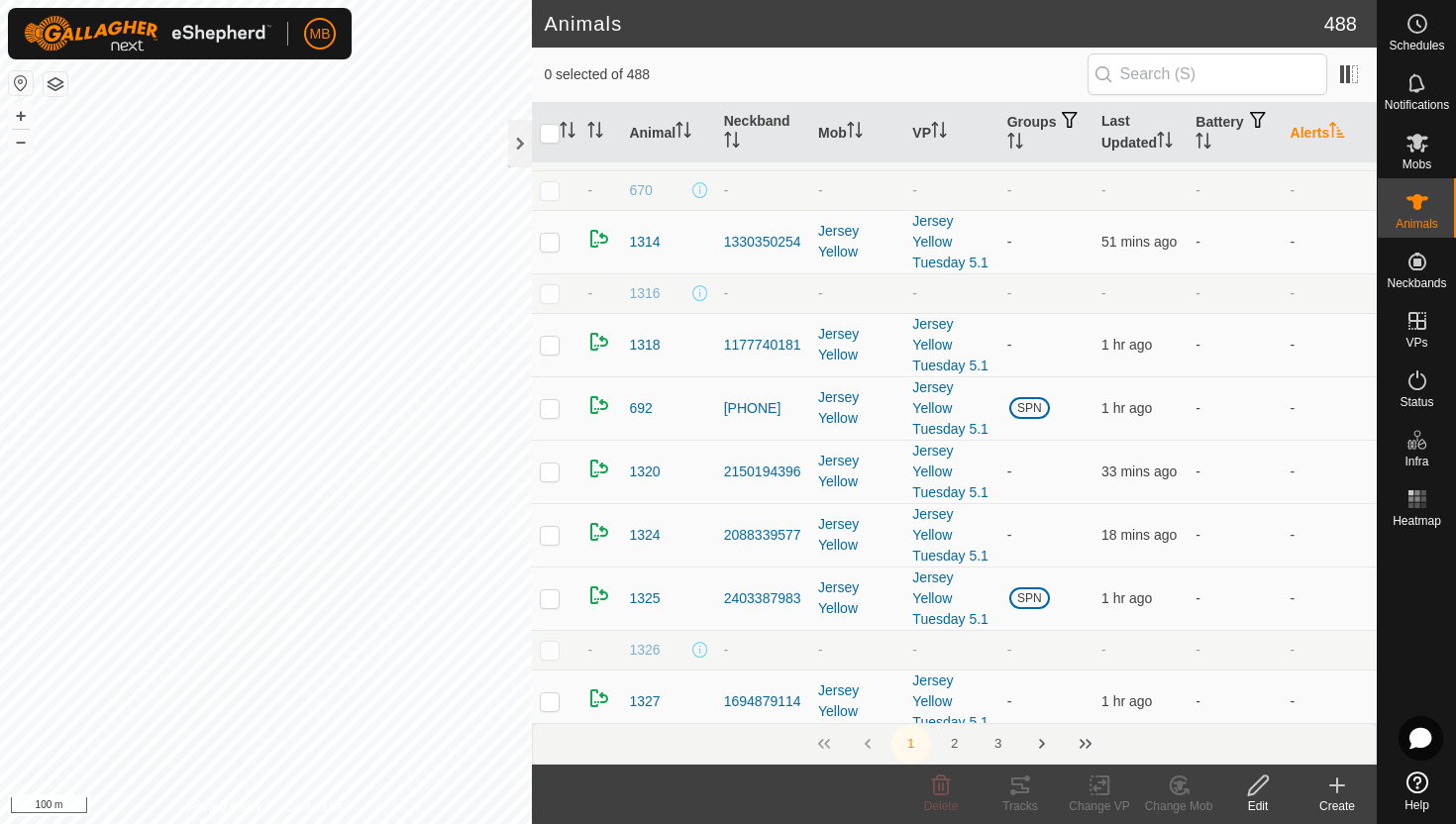scroll, scrollTop: 0, scrollLeft: 0, axis: both 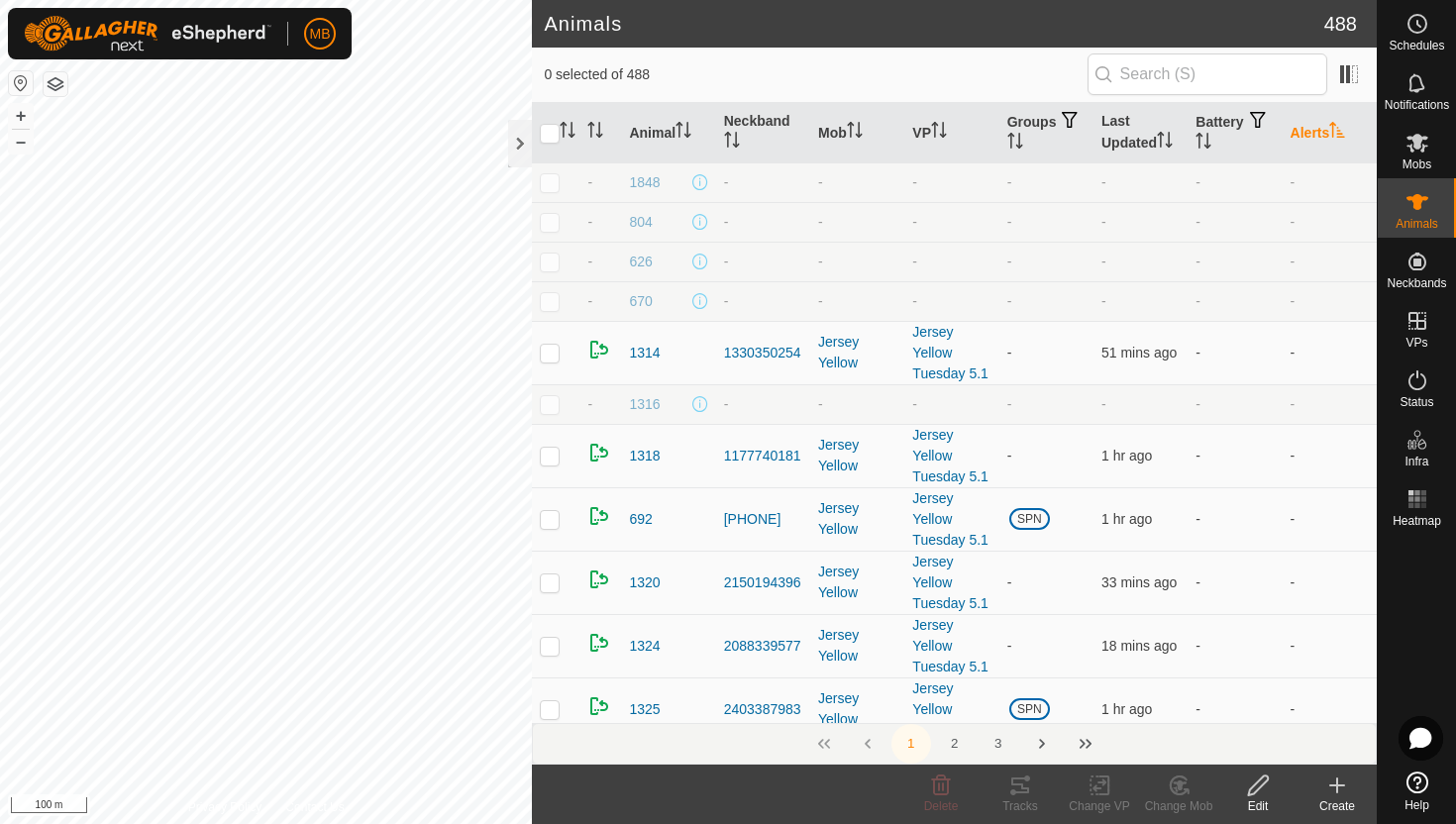click 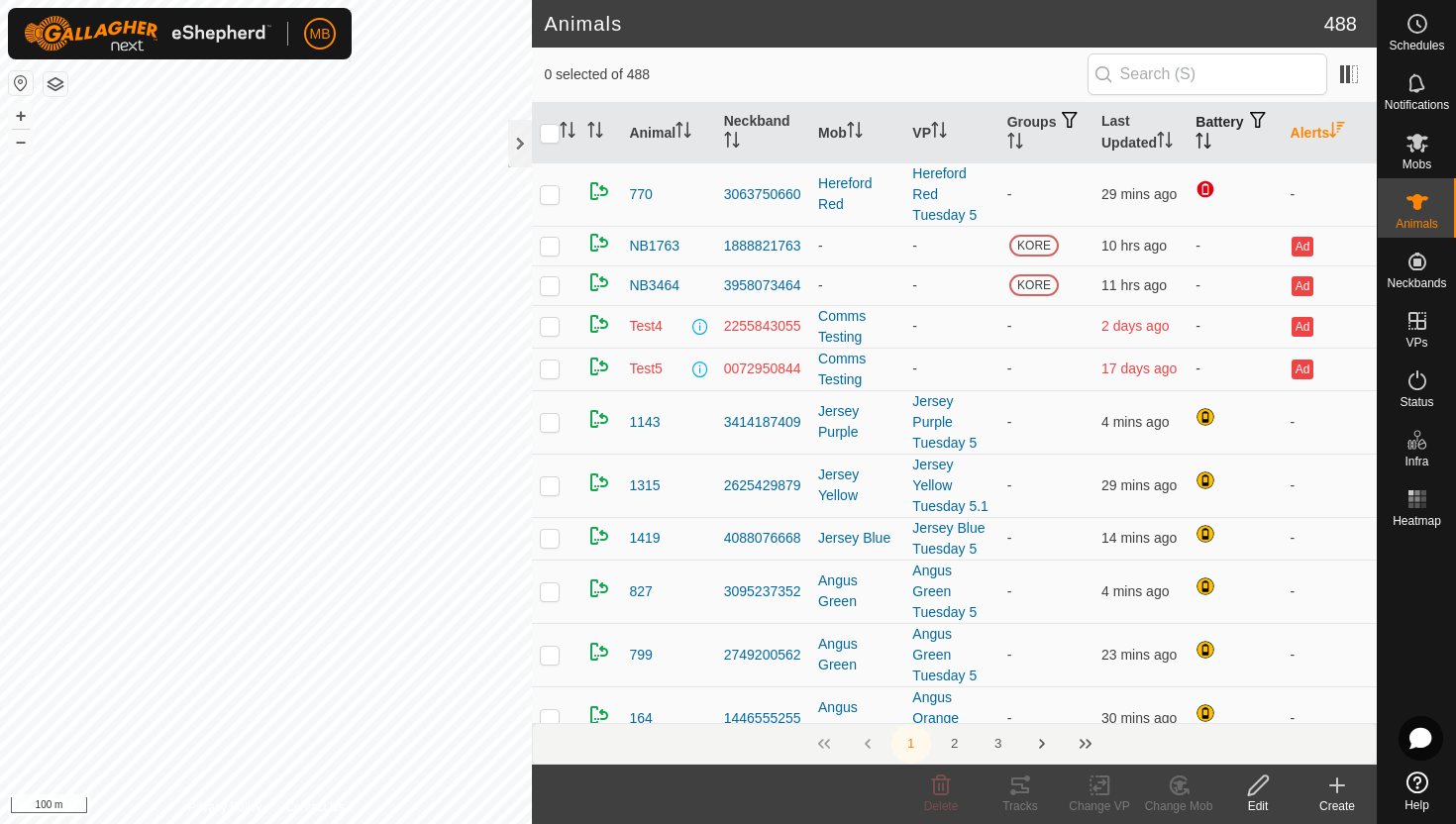 click 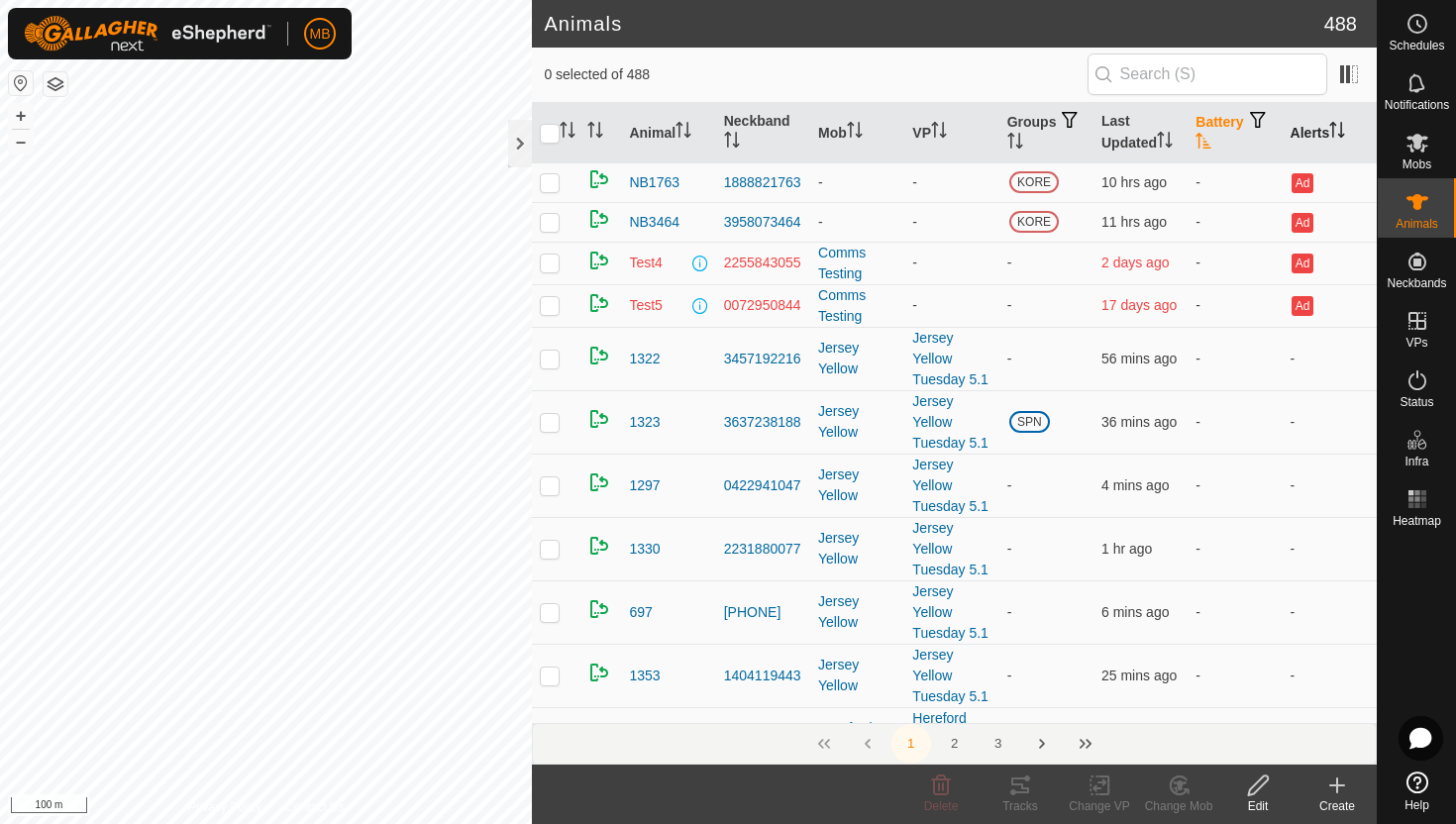 click 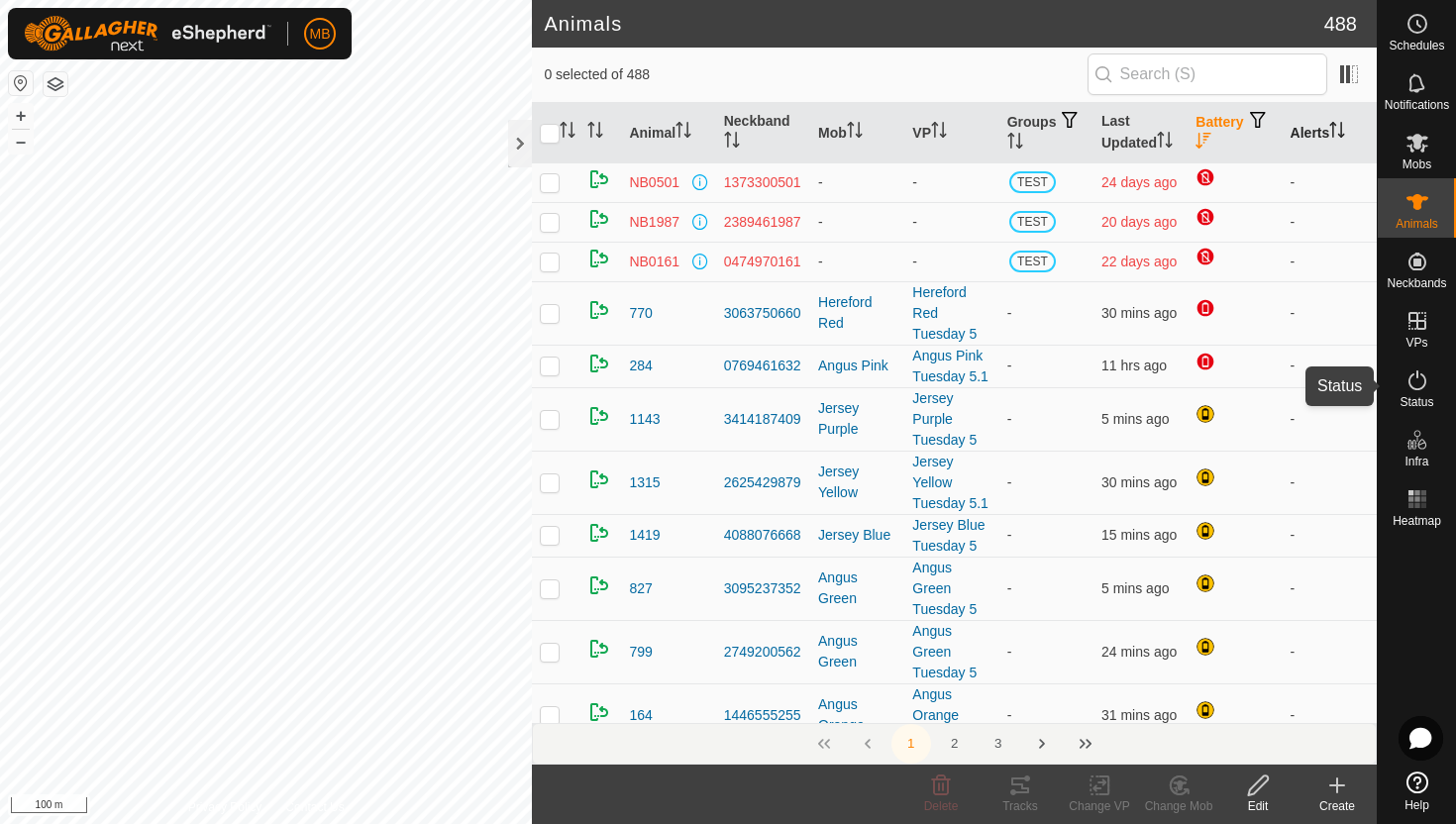 click 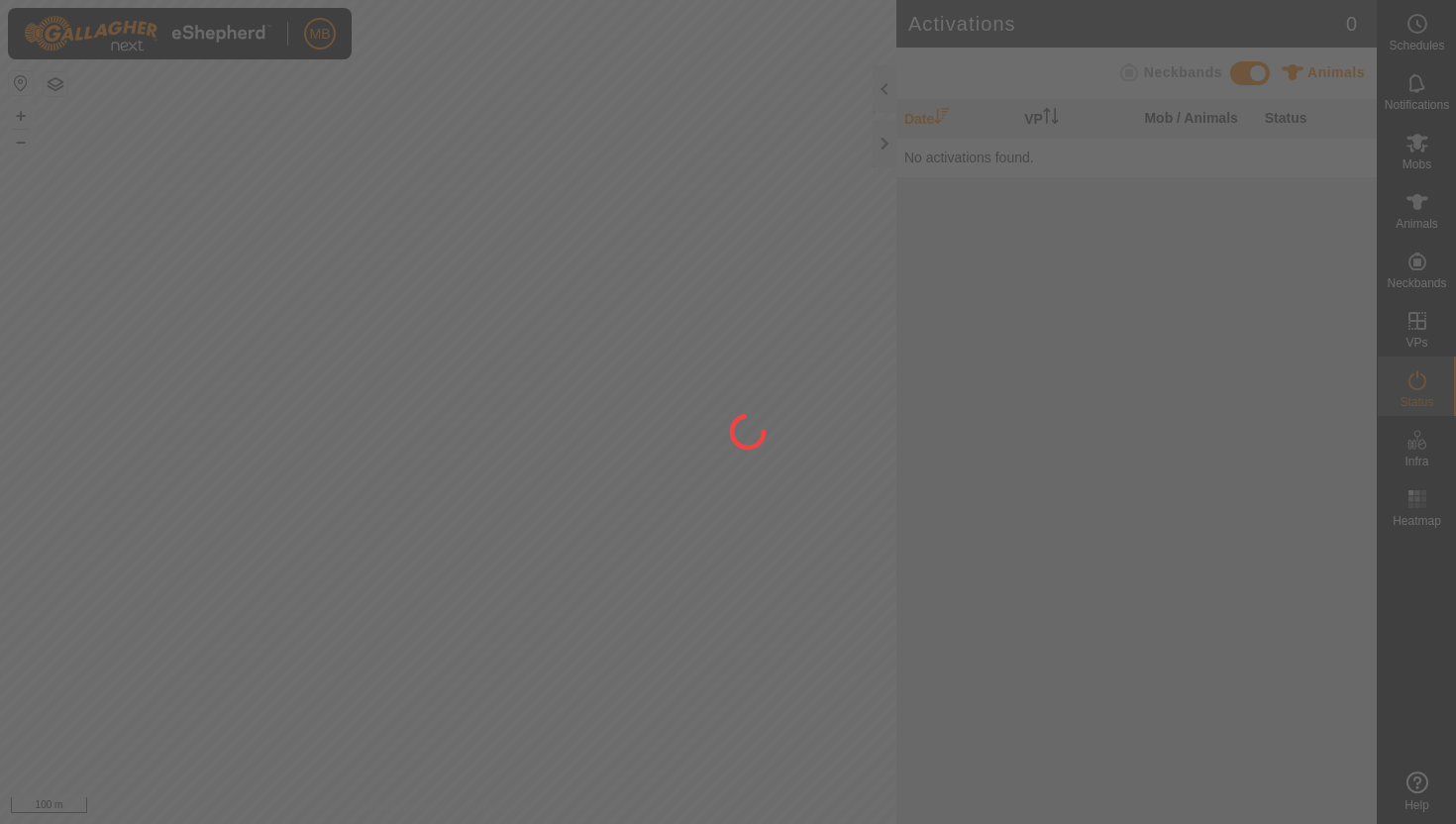 scroll, scrollTop: 0, scrollLeft: 0, axis: both 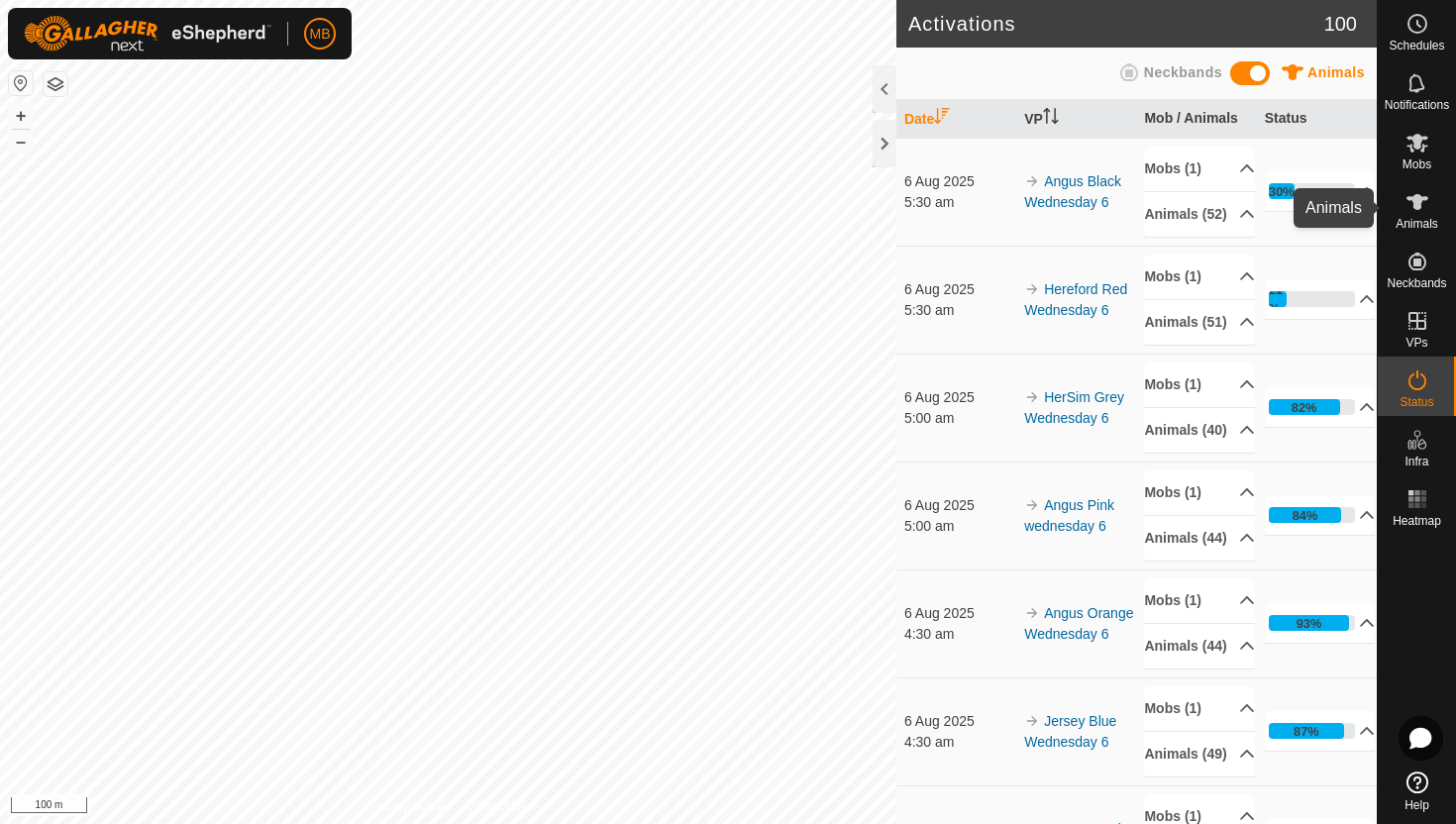 click 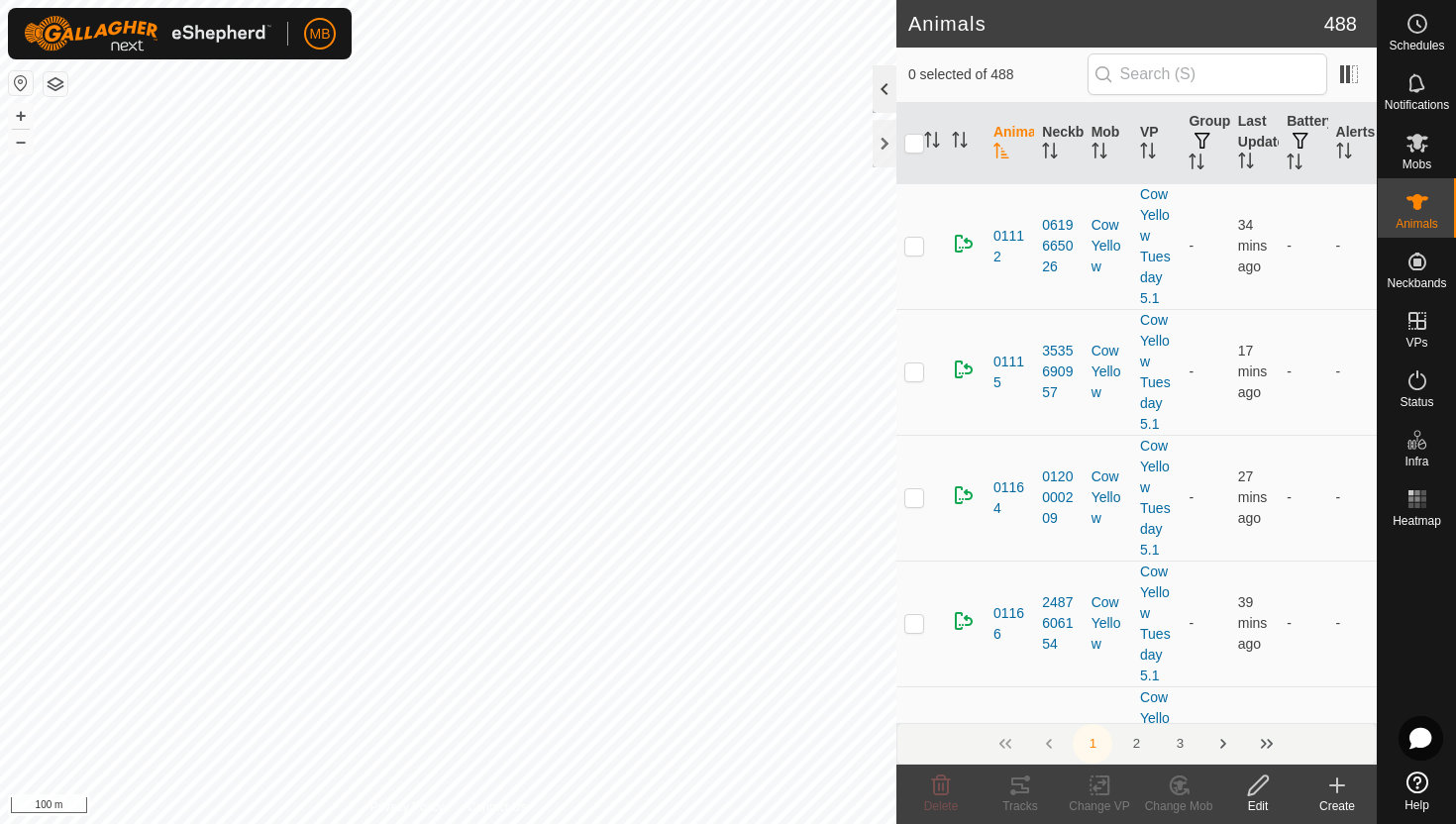 click 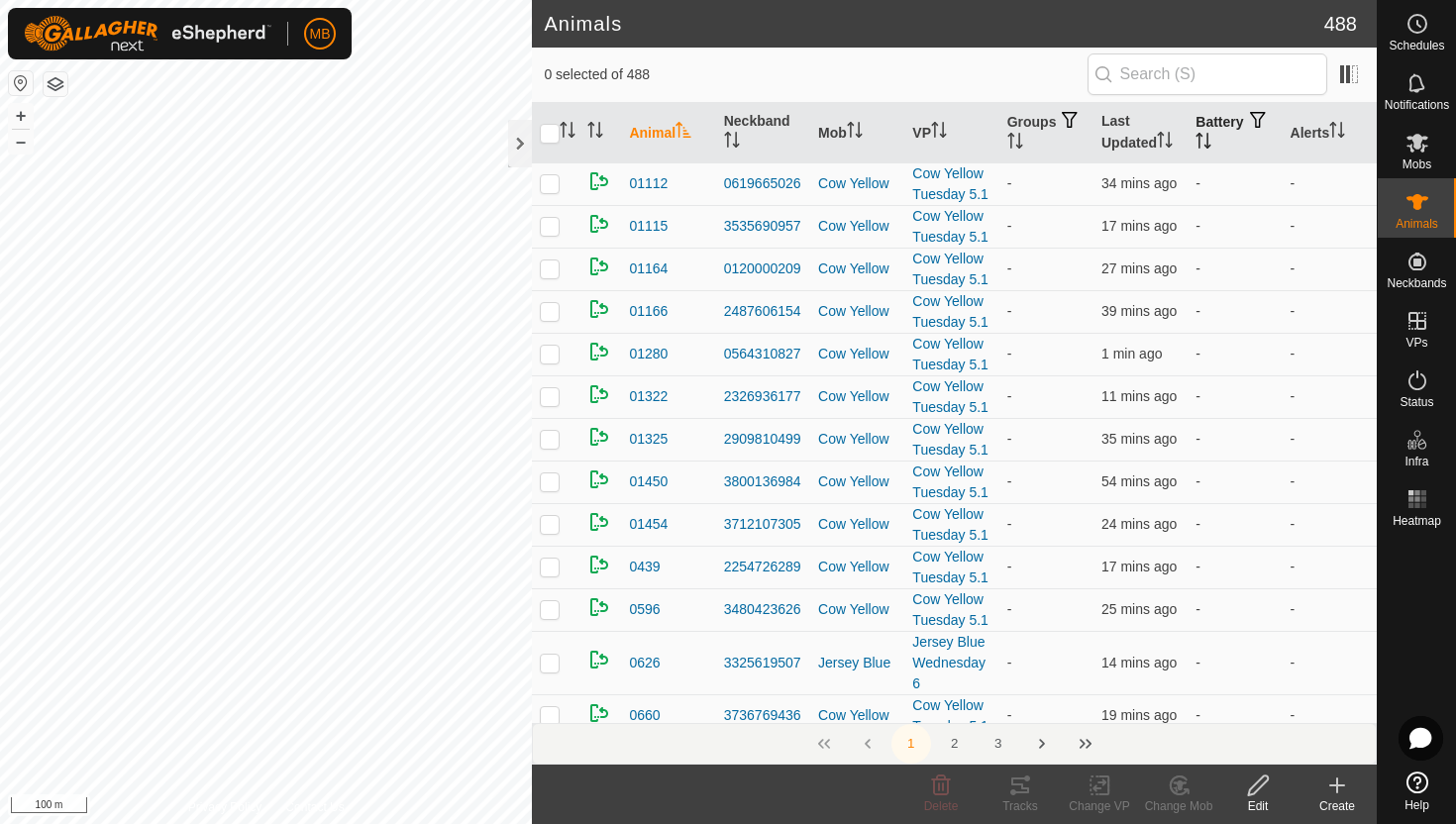 click 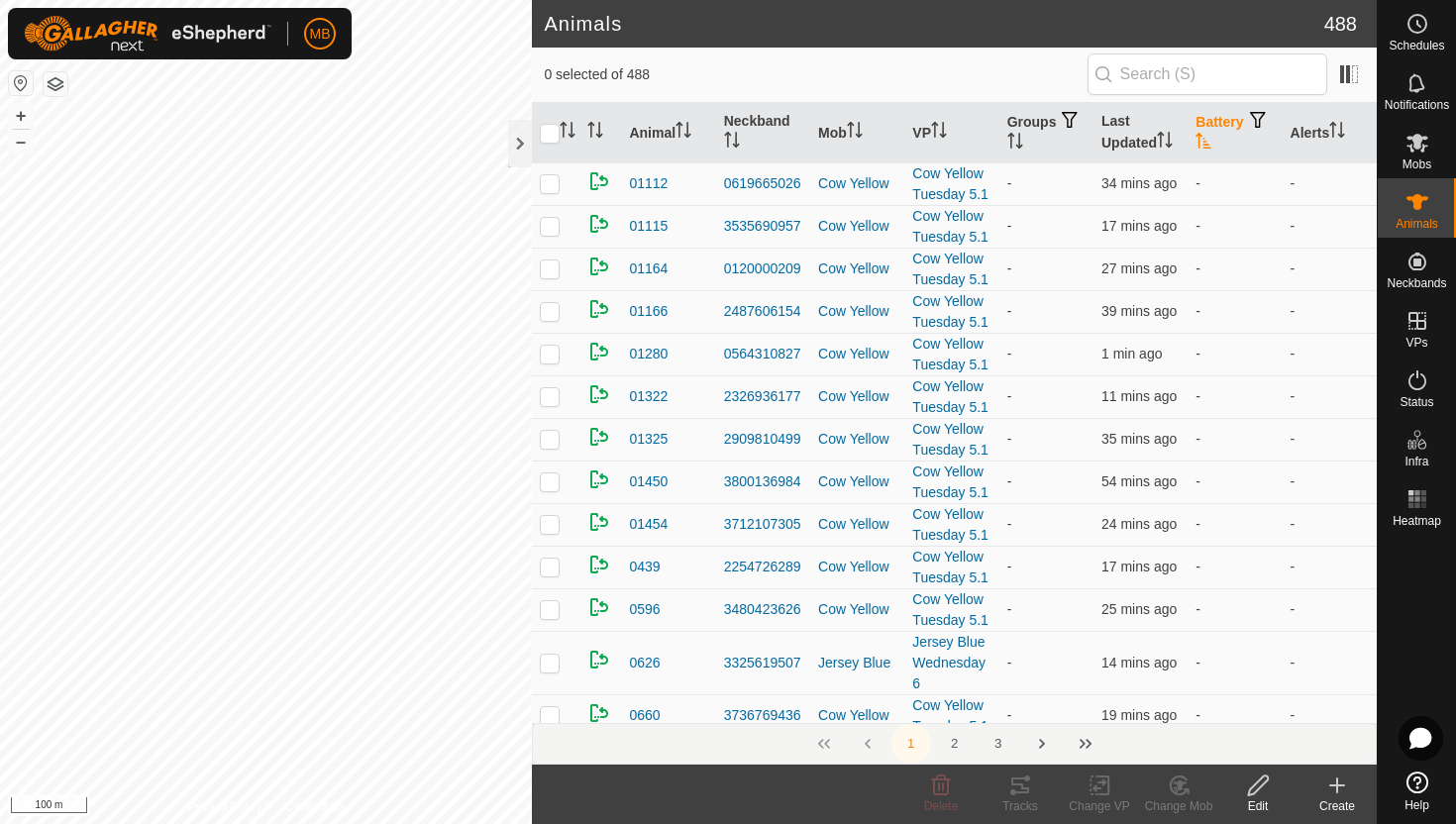 click 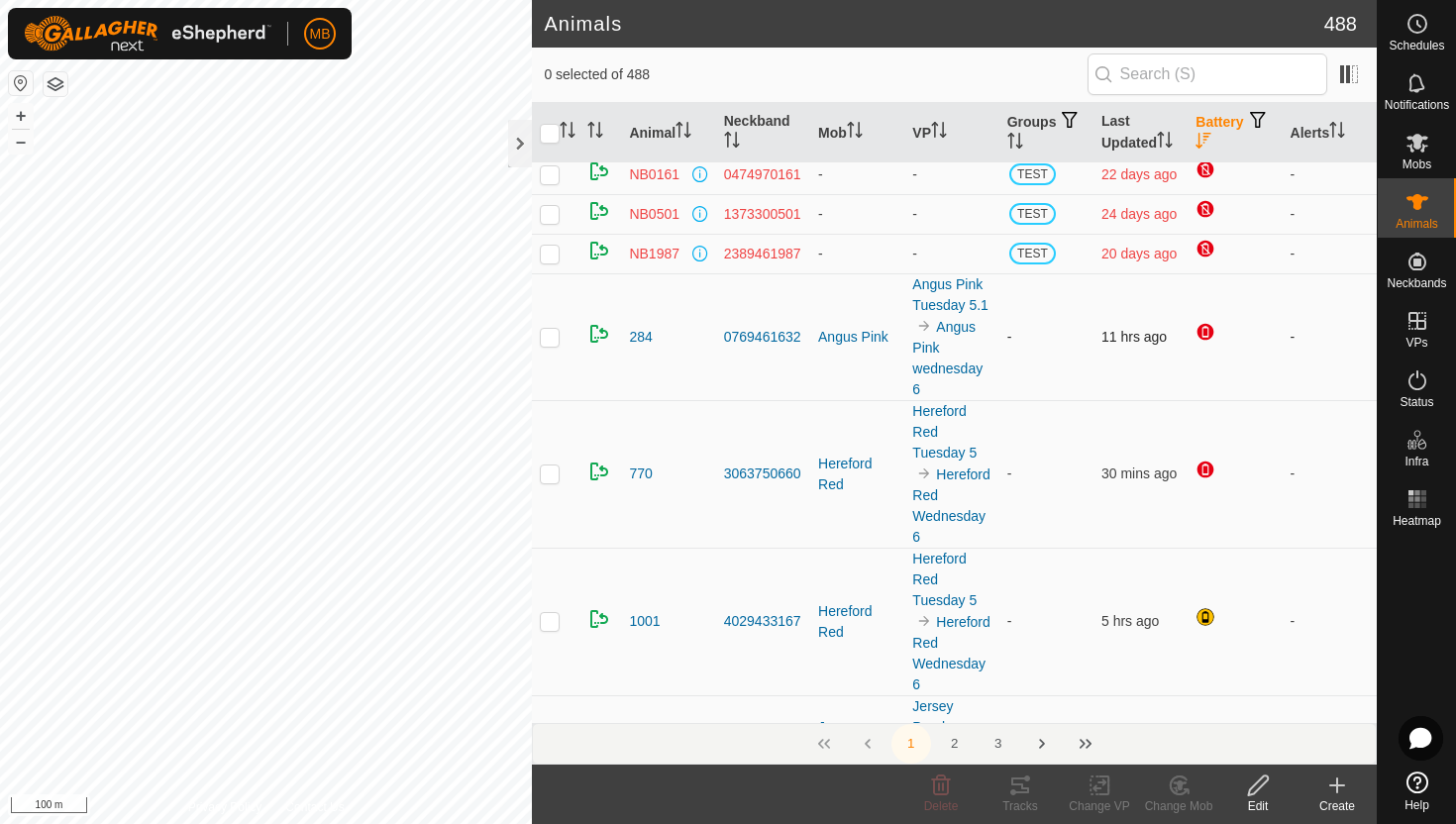 scroll, scrollTop: 0, scrollLeft: 0, axis: both 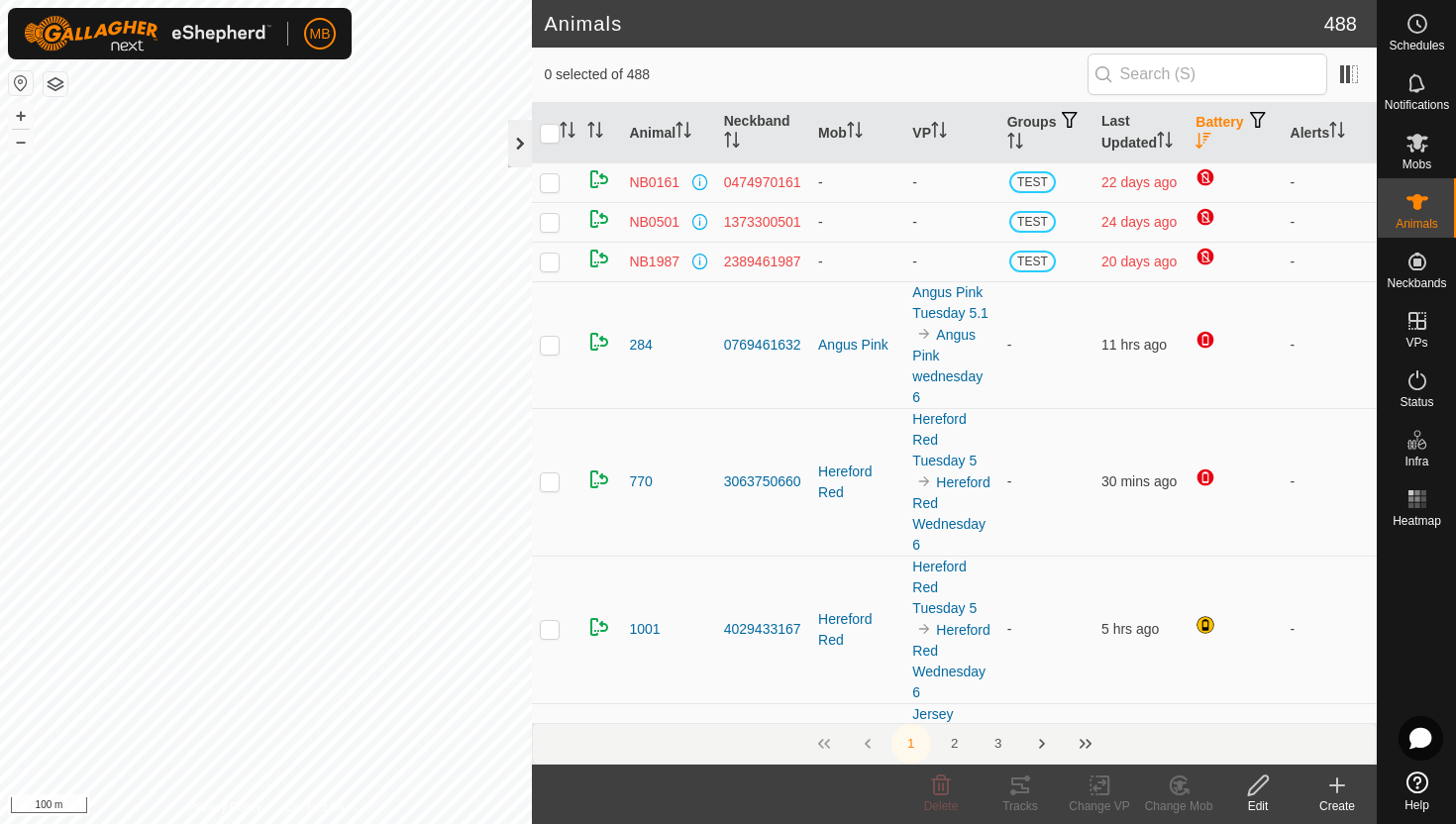 click 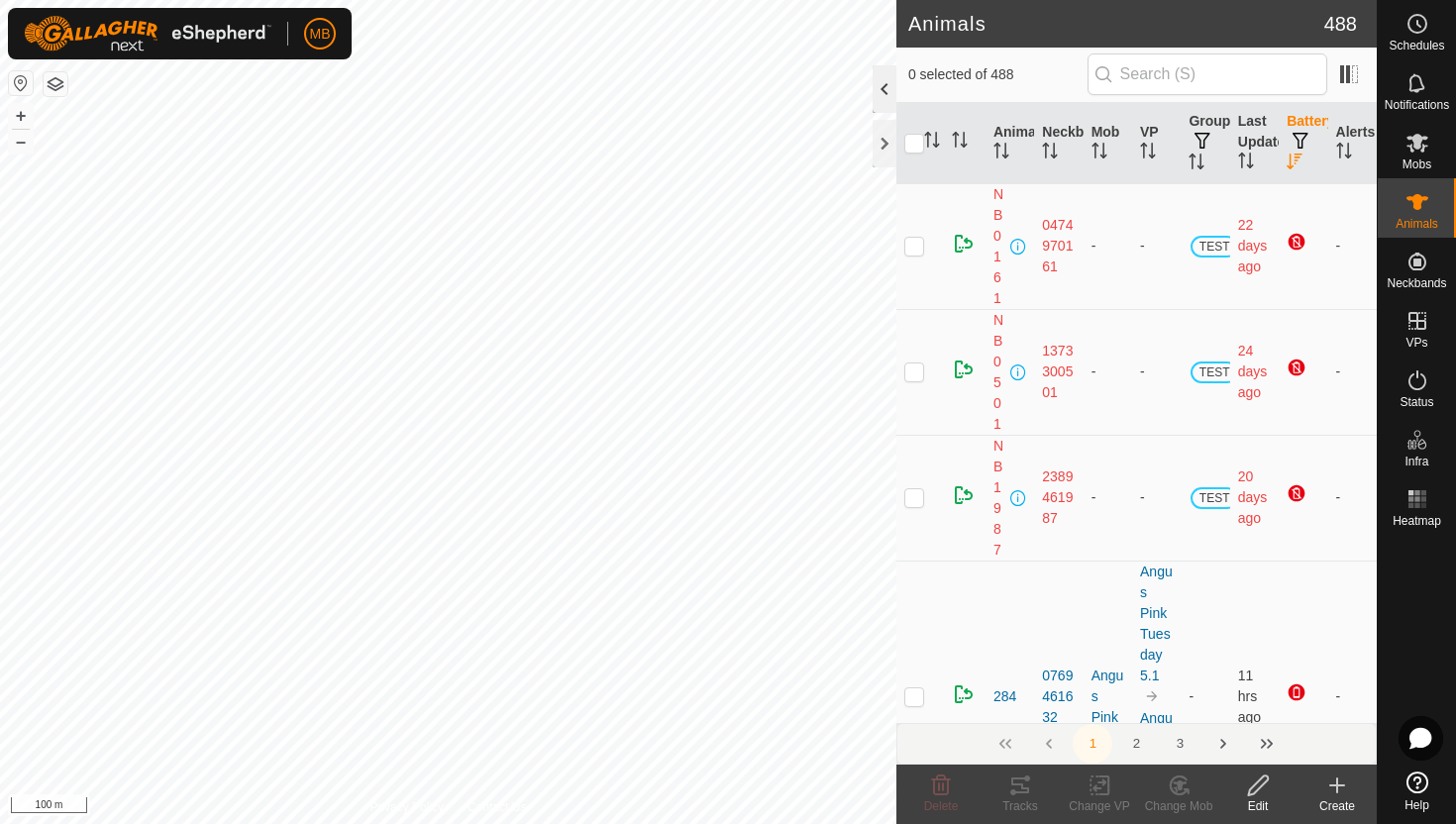 click 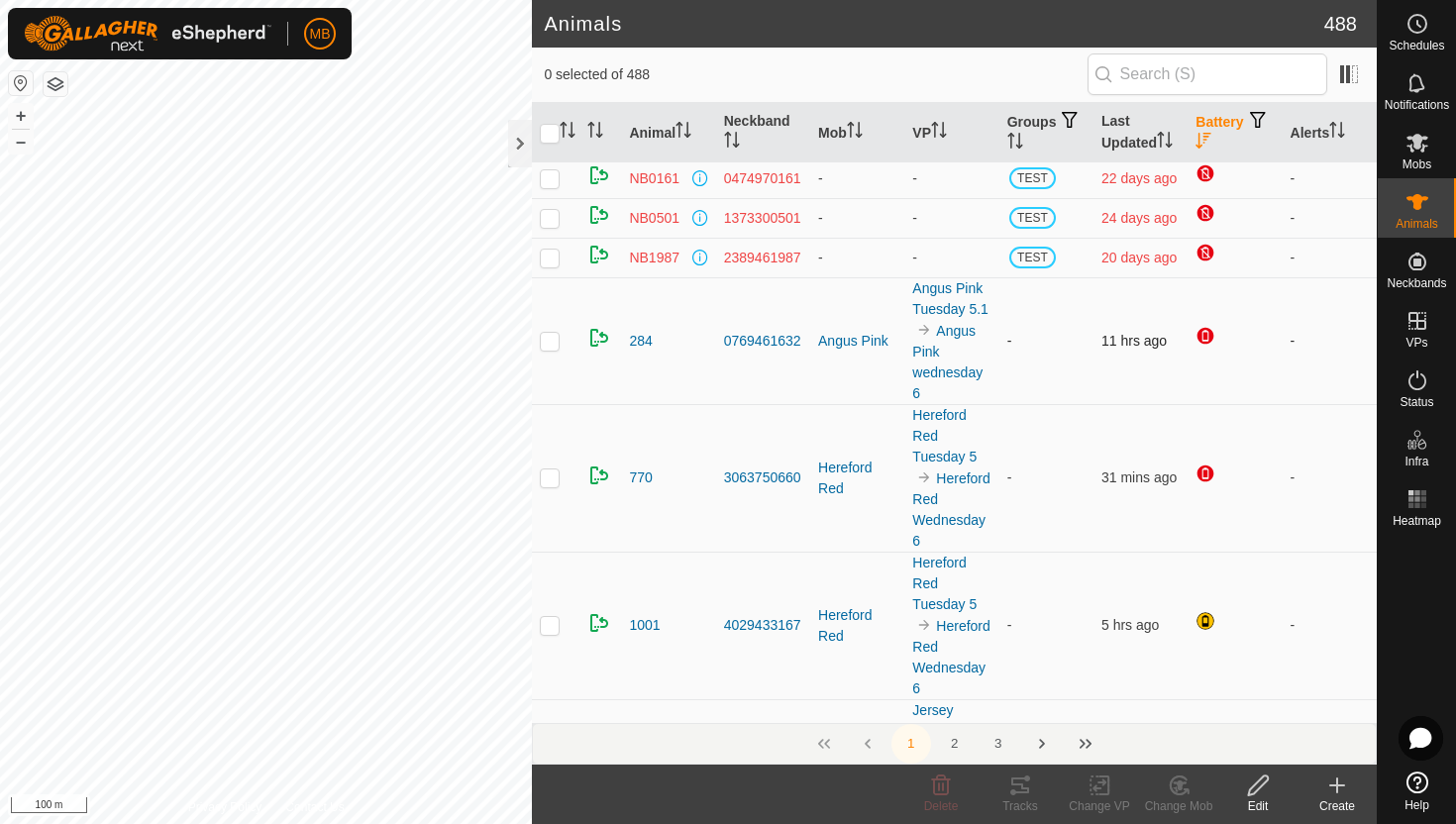 scroll, scrollTop: 0, scrollLeft: 0, axis: both 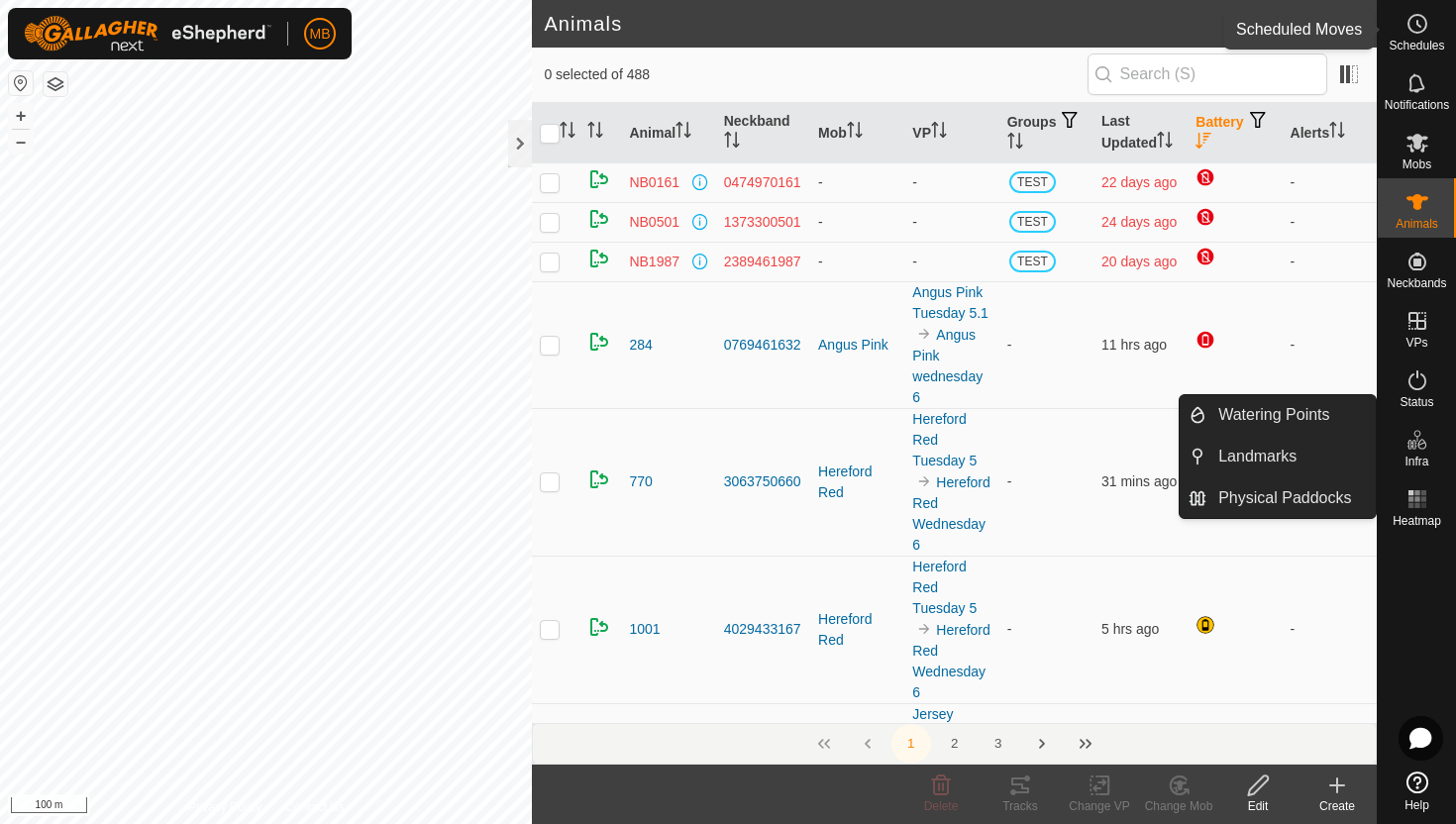 click 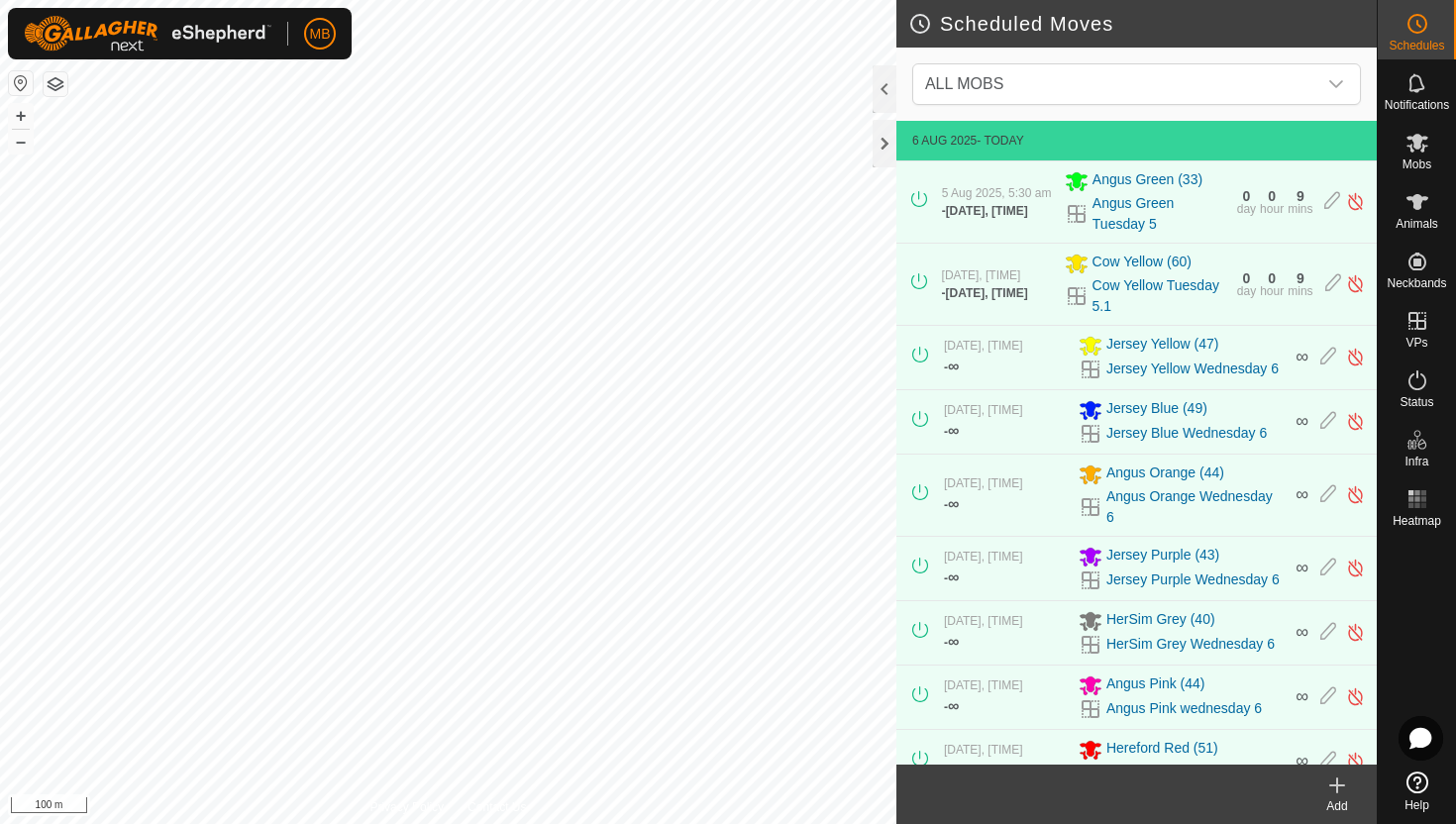 scroll, scrollTop: 222, scrollLeft: 0, axis: vertical 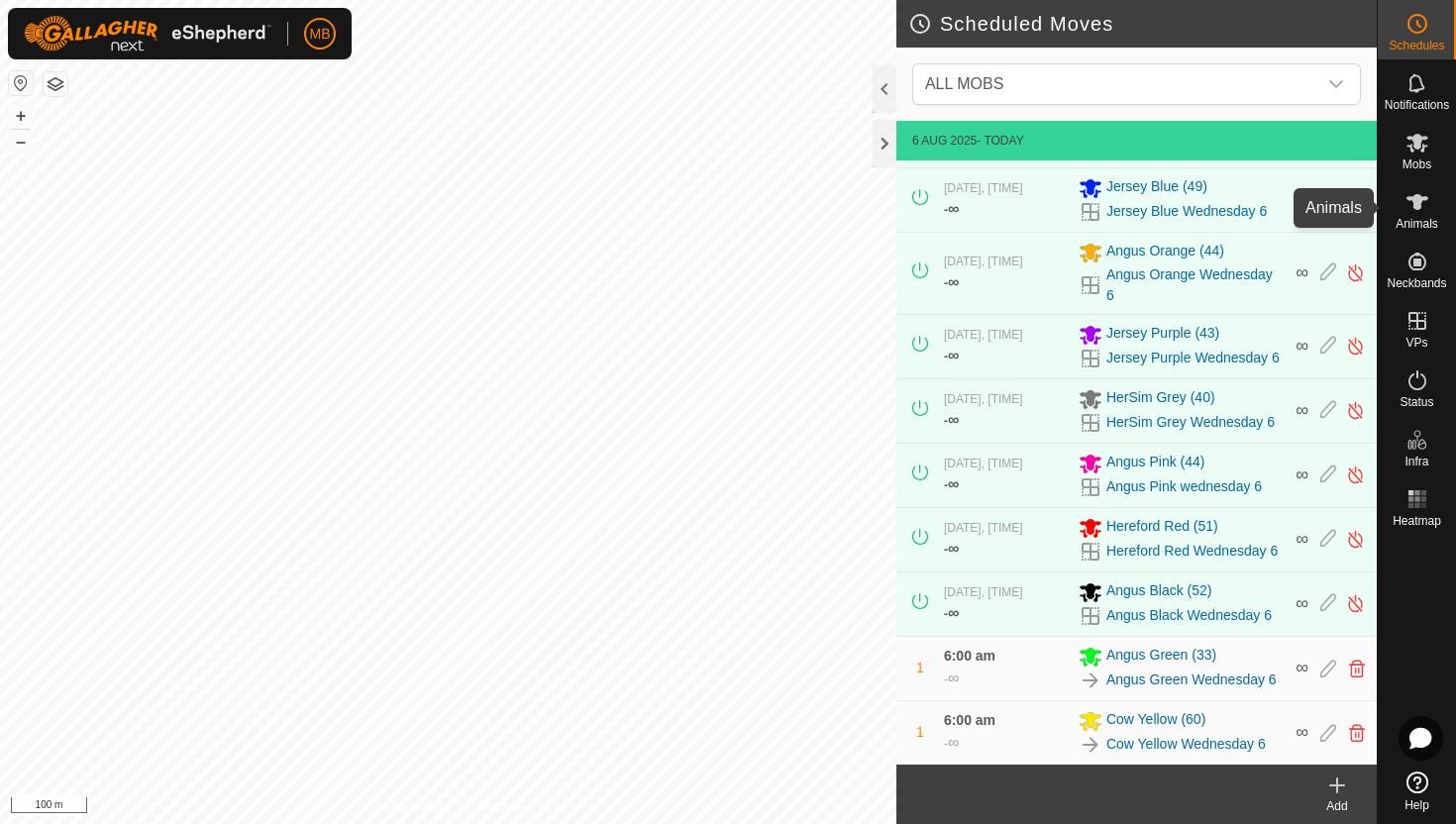 click 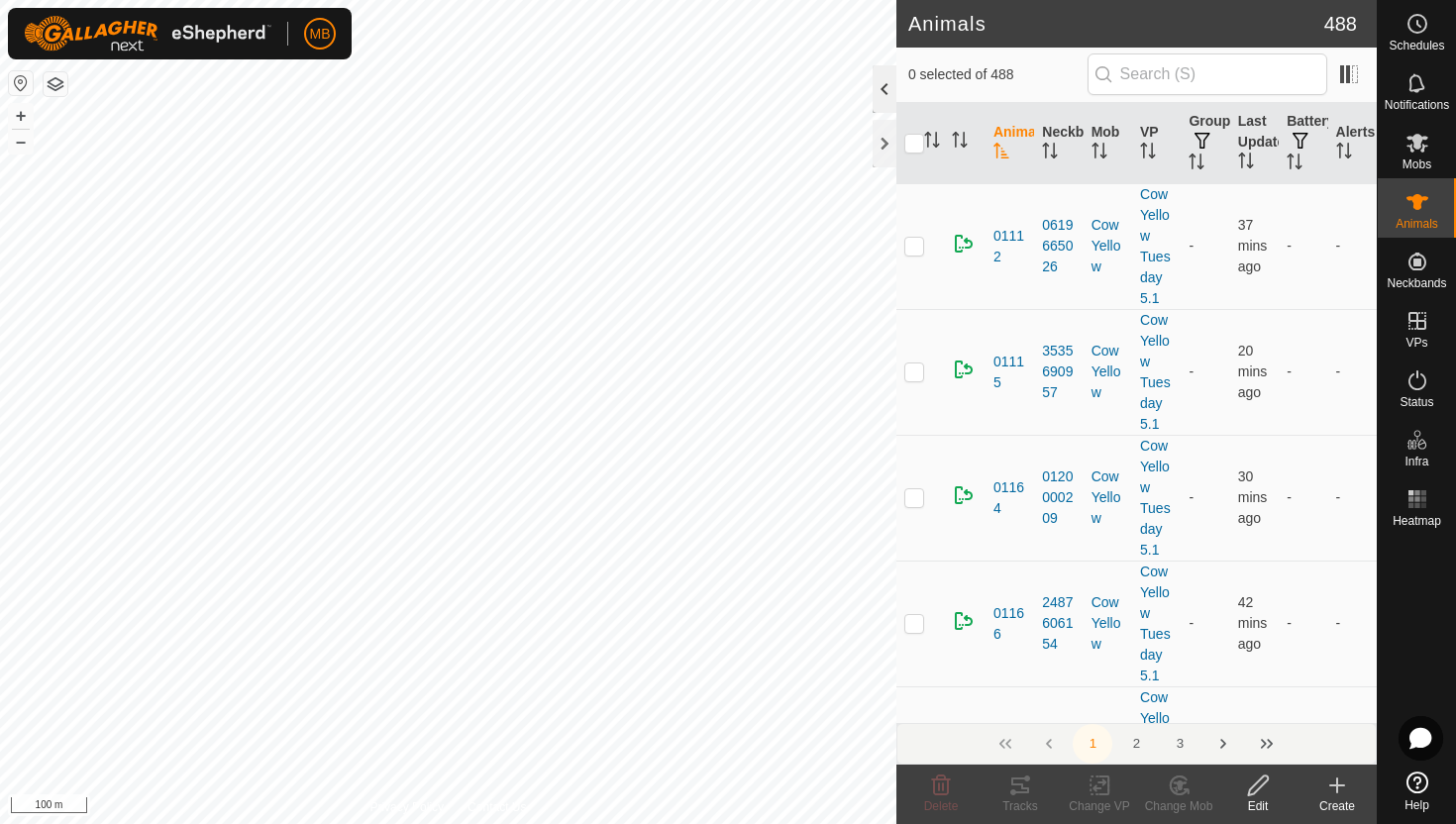 click 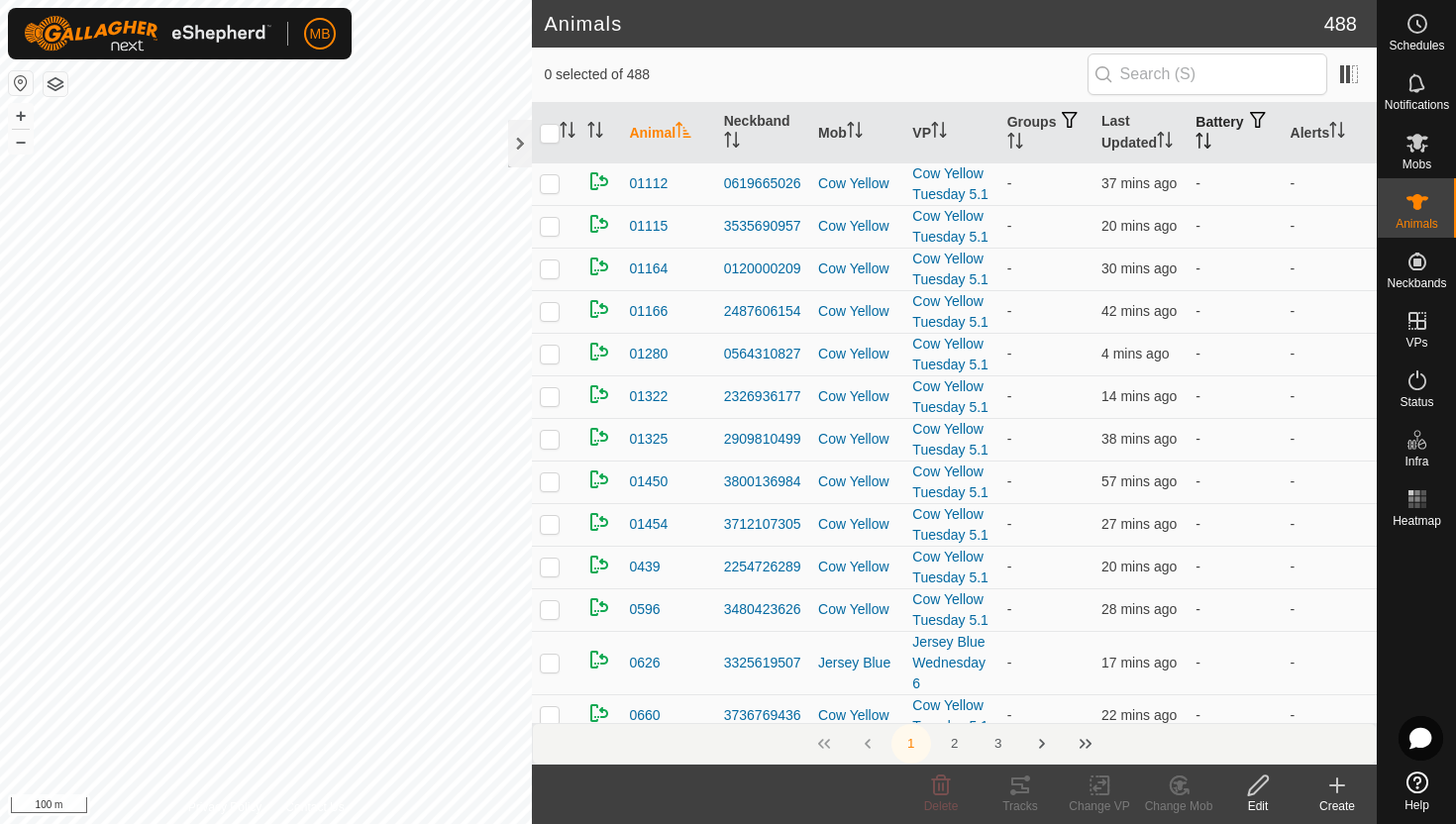 click 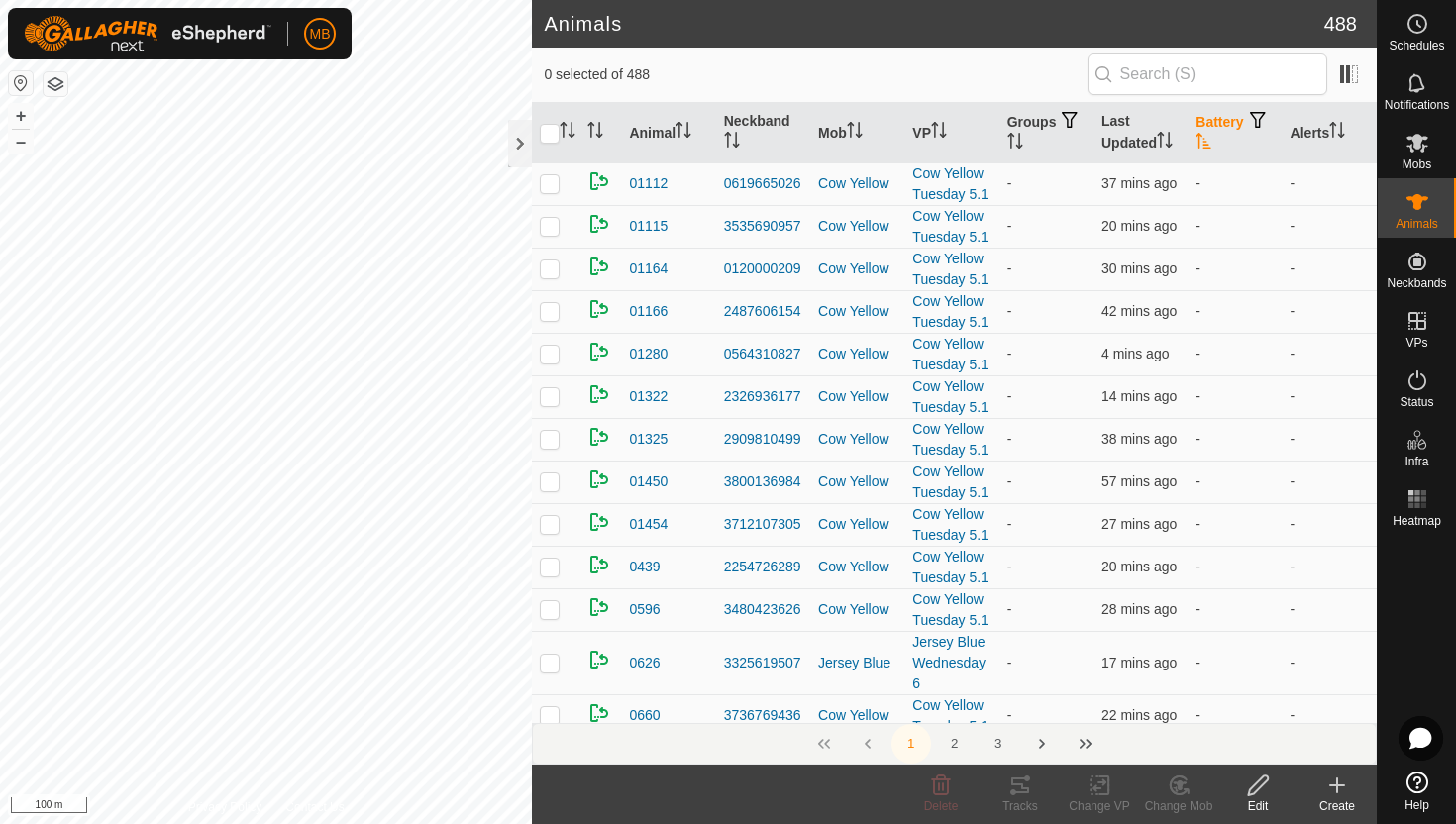 click 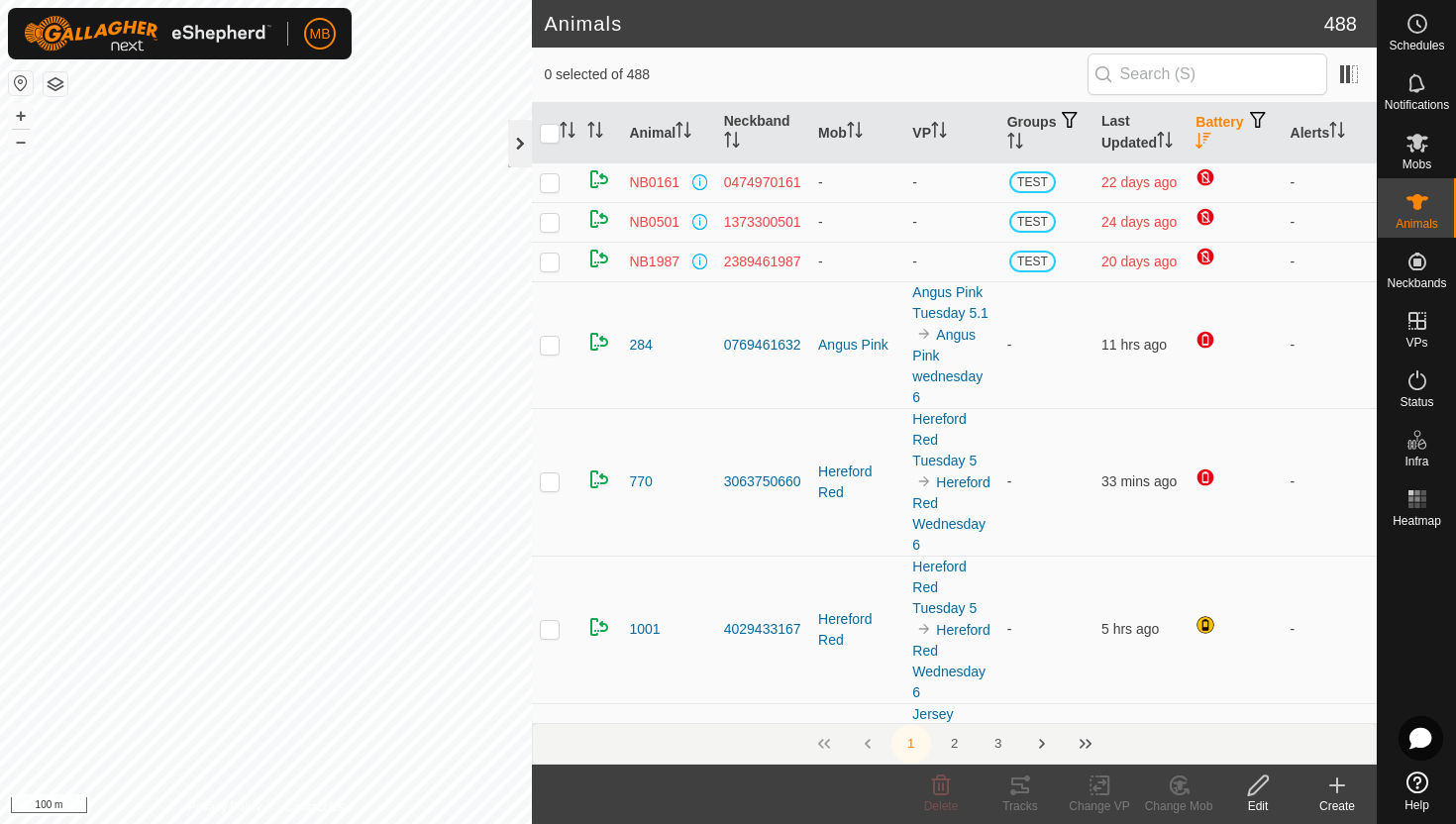 click 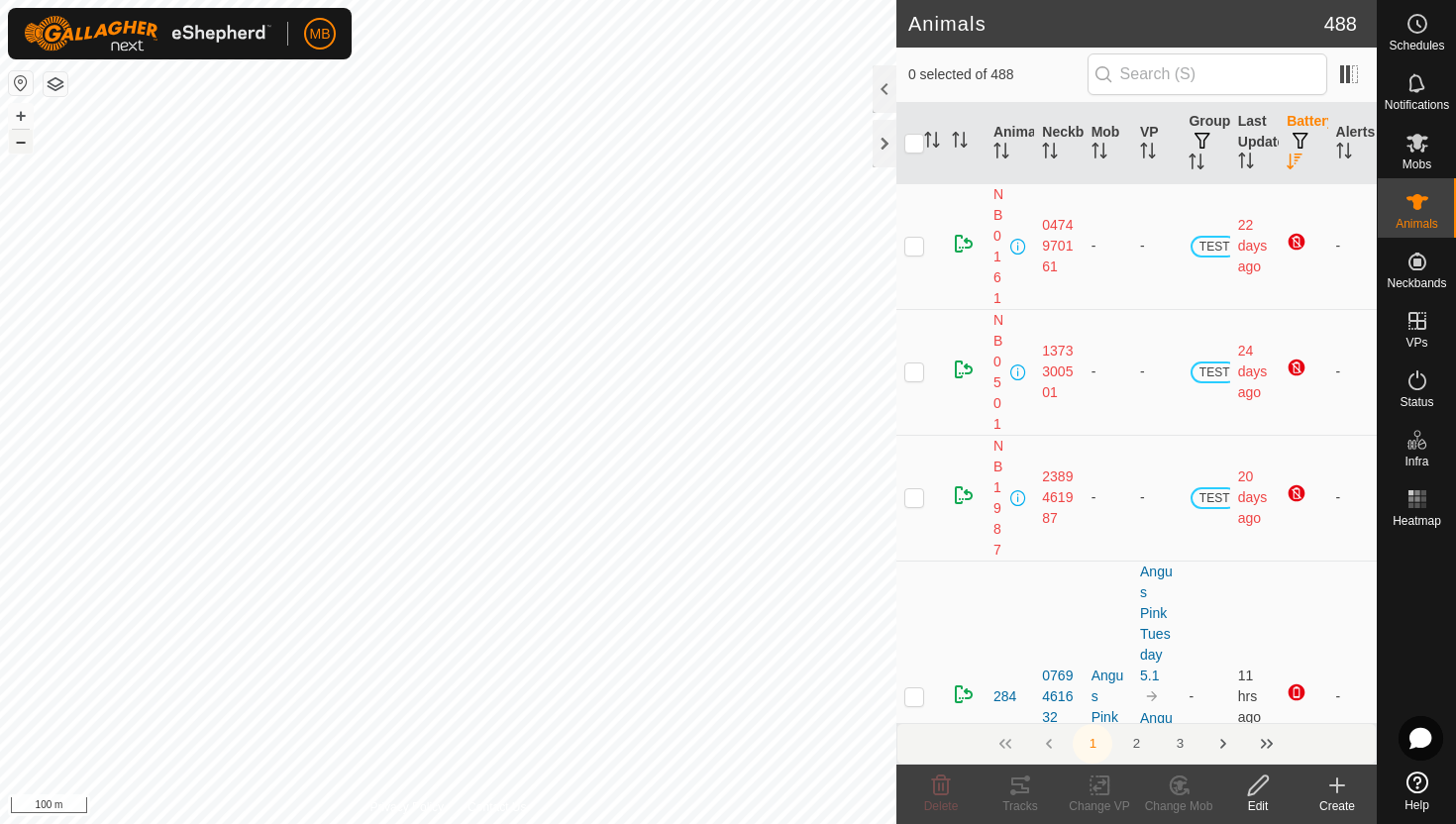 click on "–" at bounding box center [21, 142] 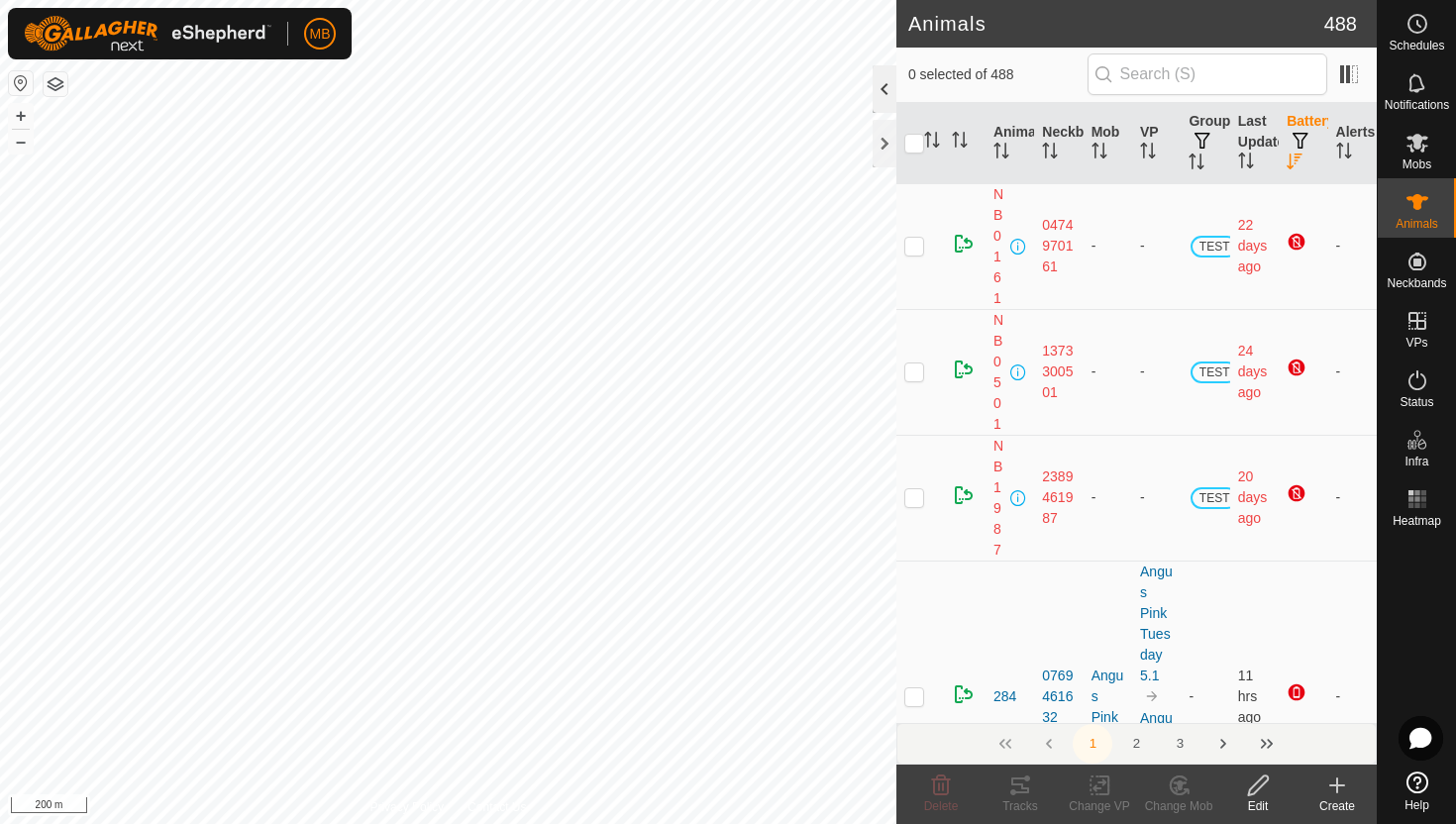 click 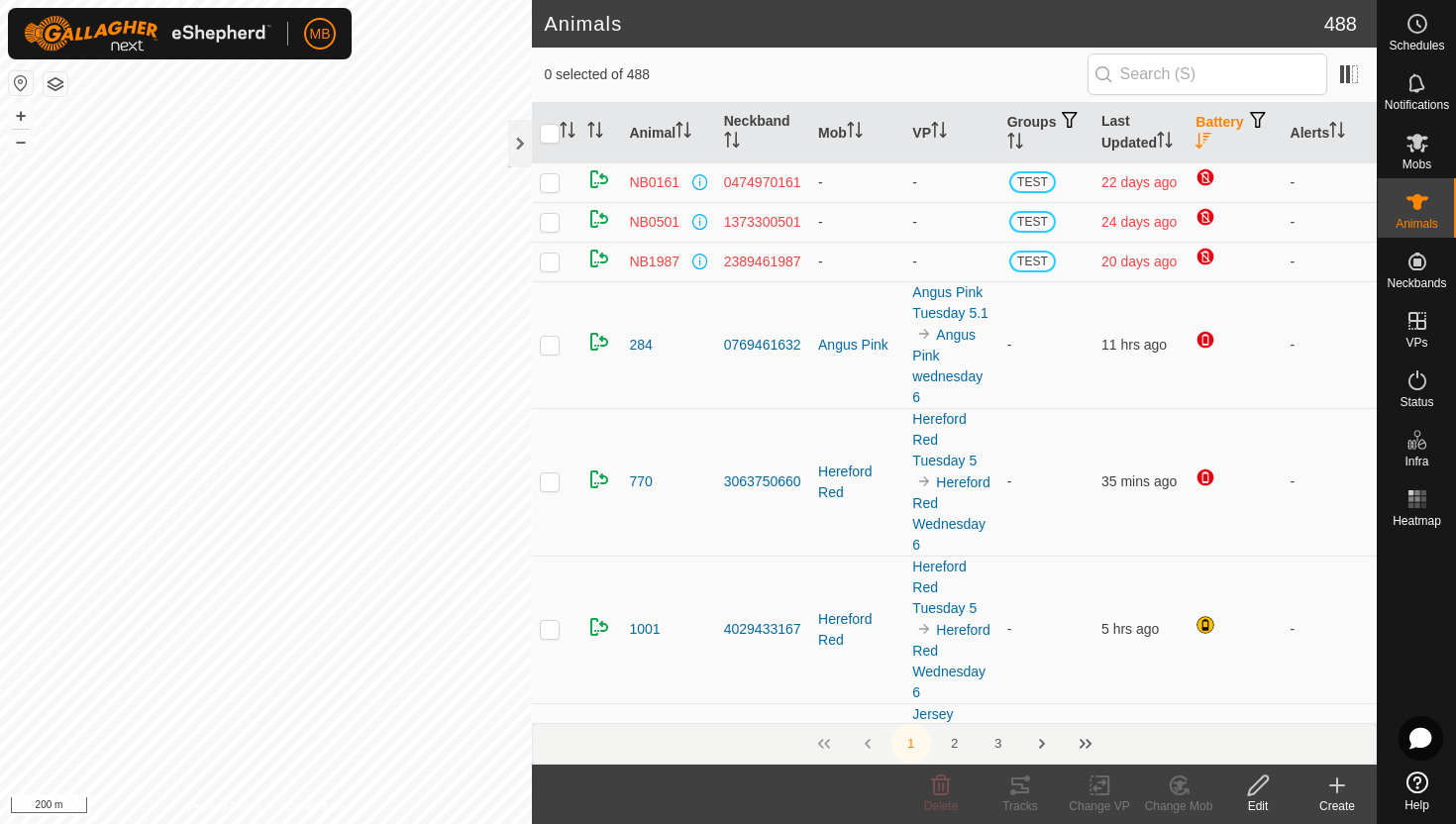 click 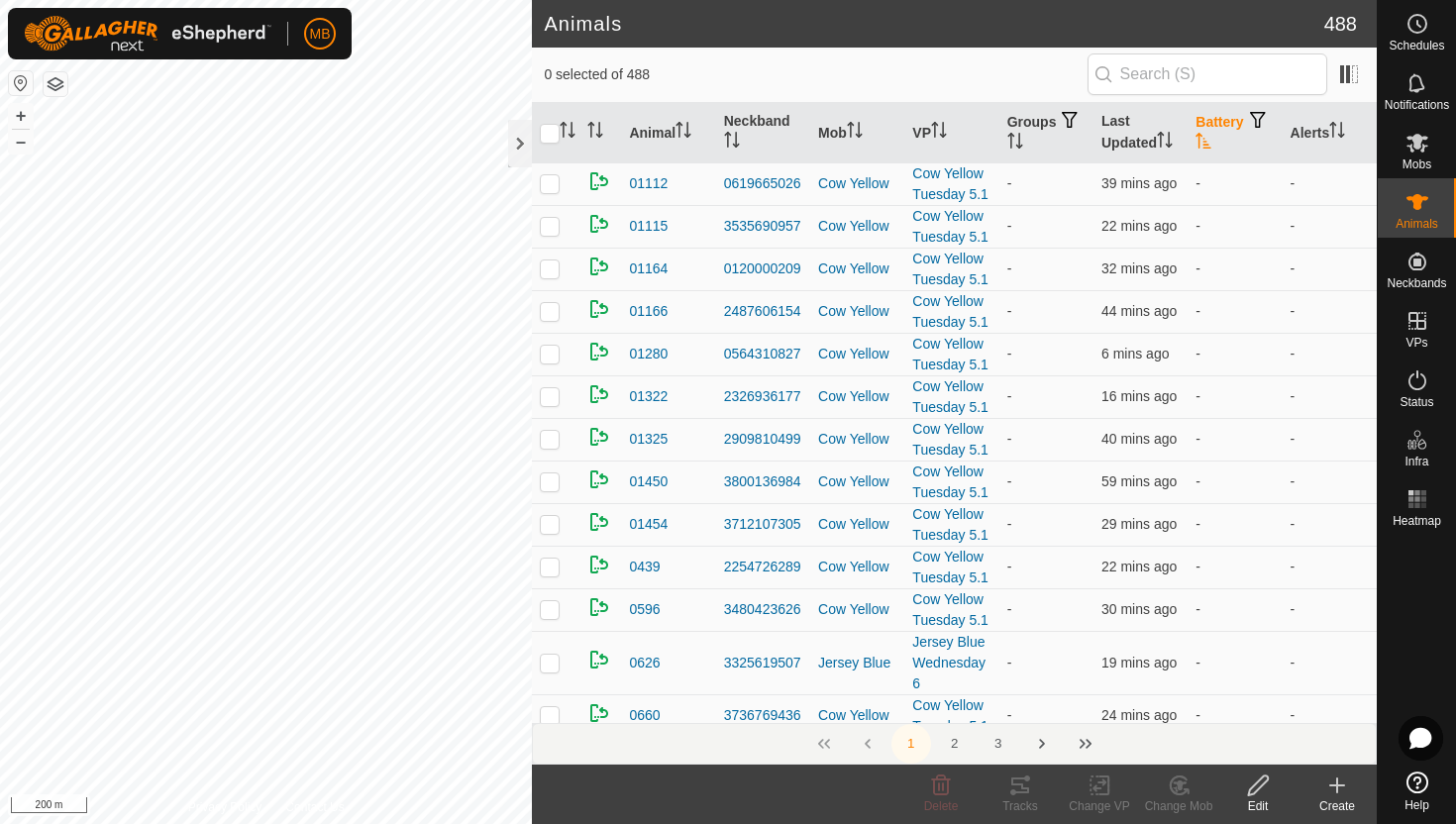 click 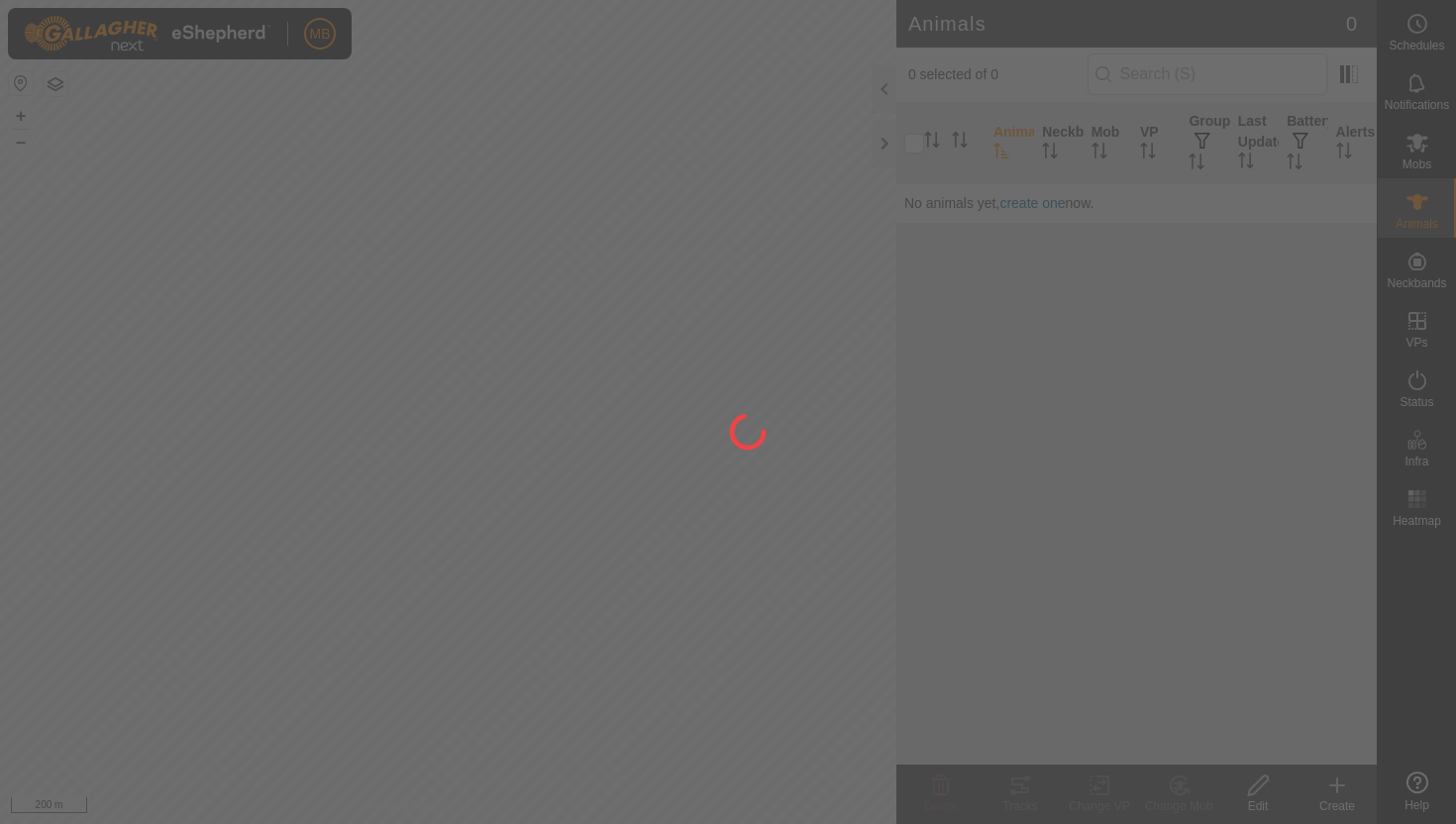 scroll, scrollTop: 0, scrollLeft: 0, axis: both 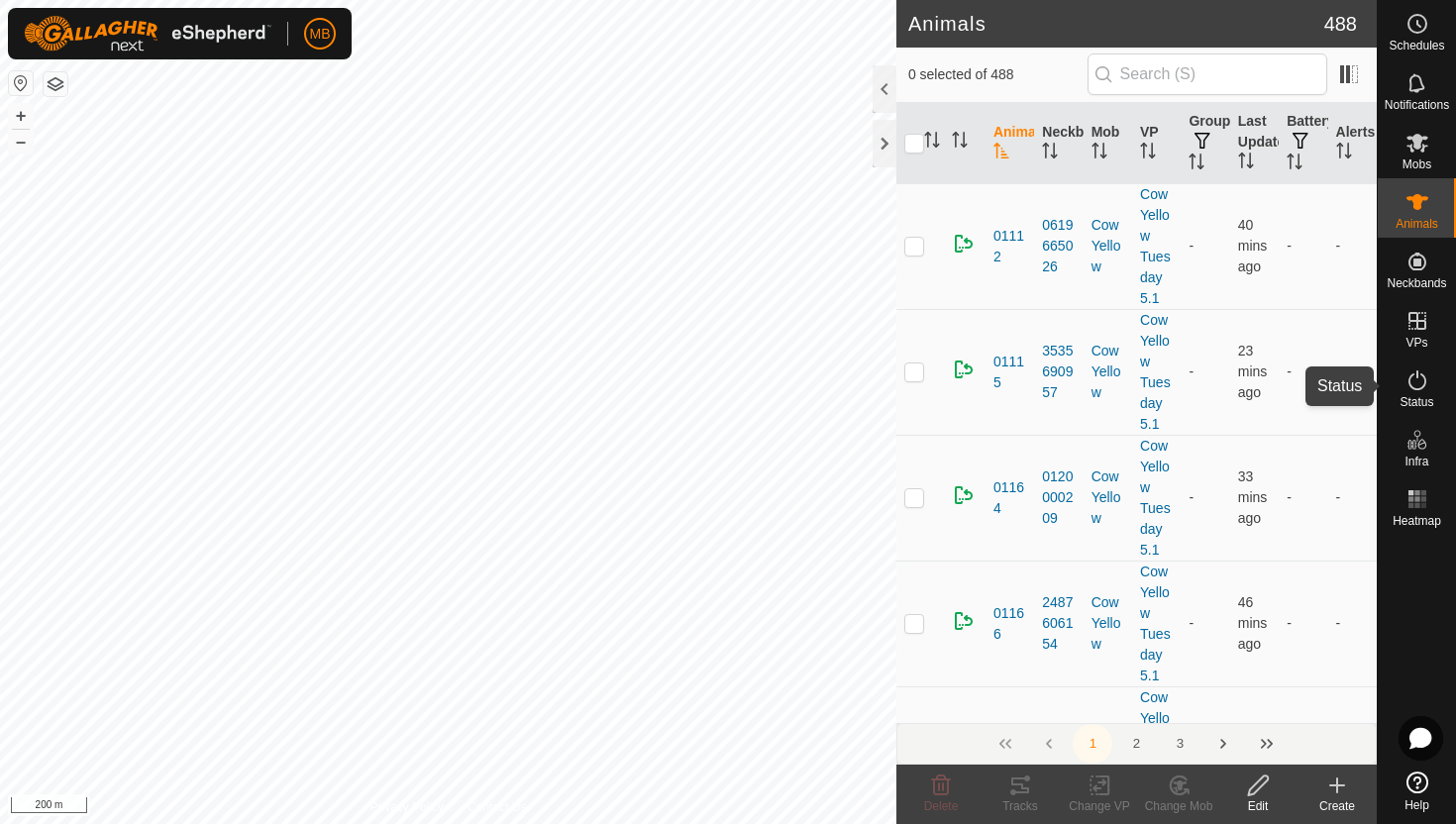 click 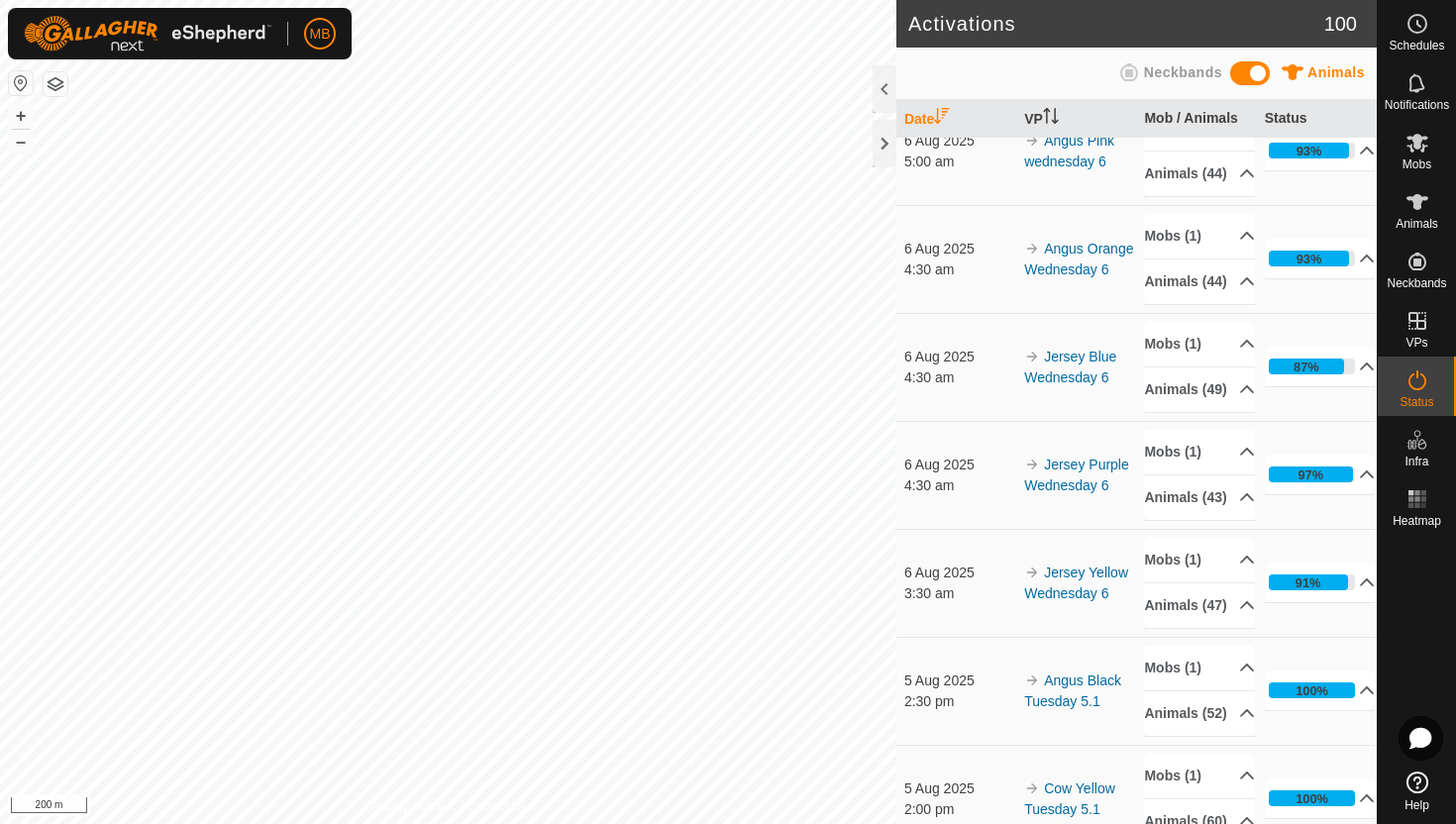 scroll, scrollTop: 377, scrollLeft: 0, axis: vertical 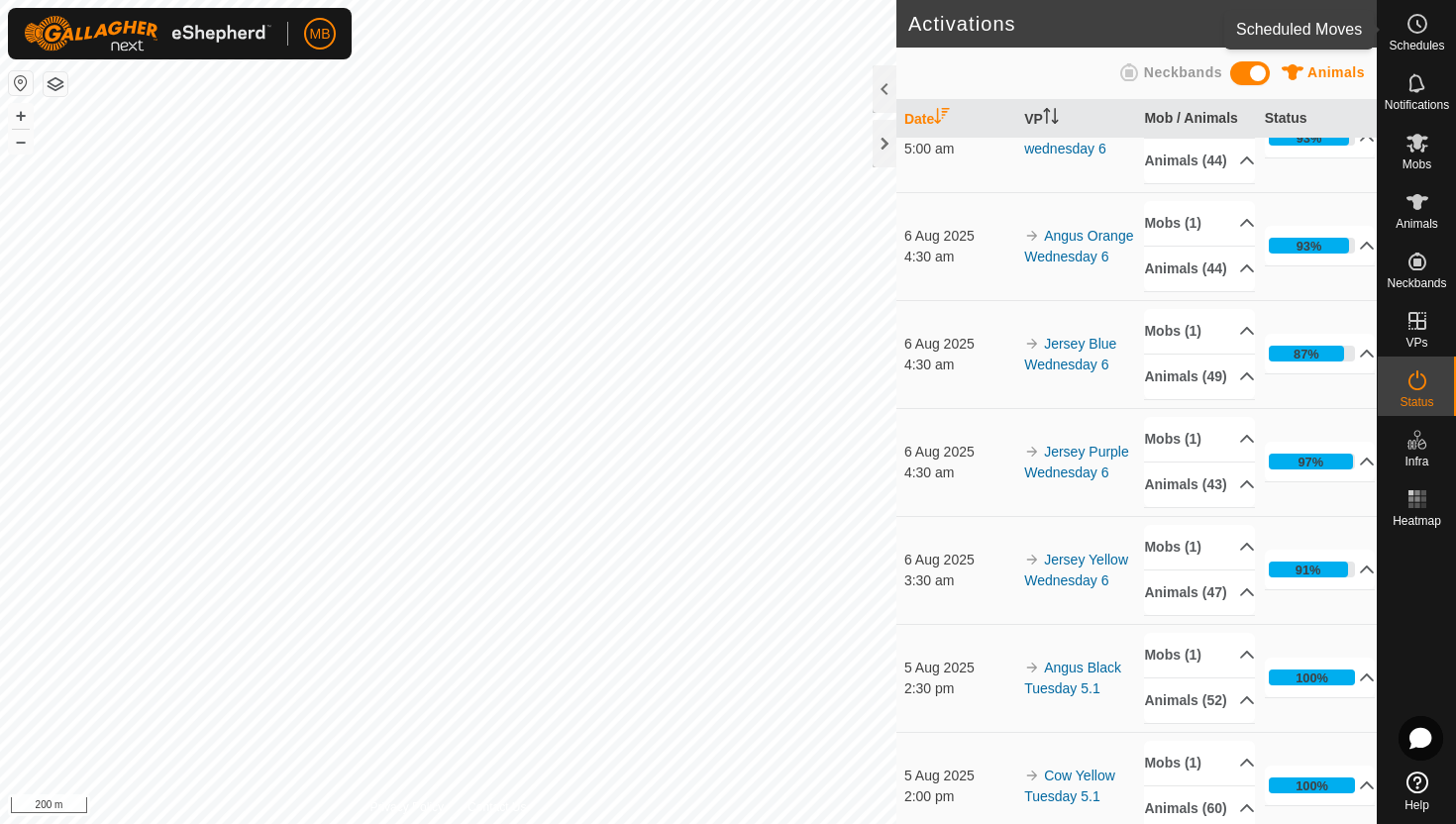 click 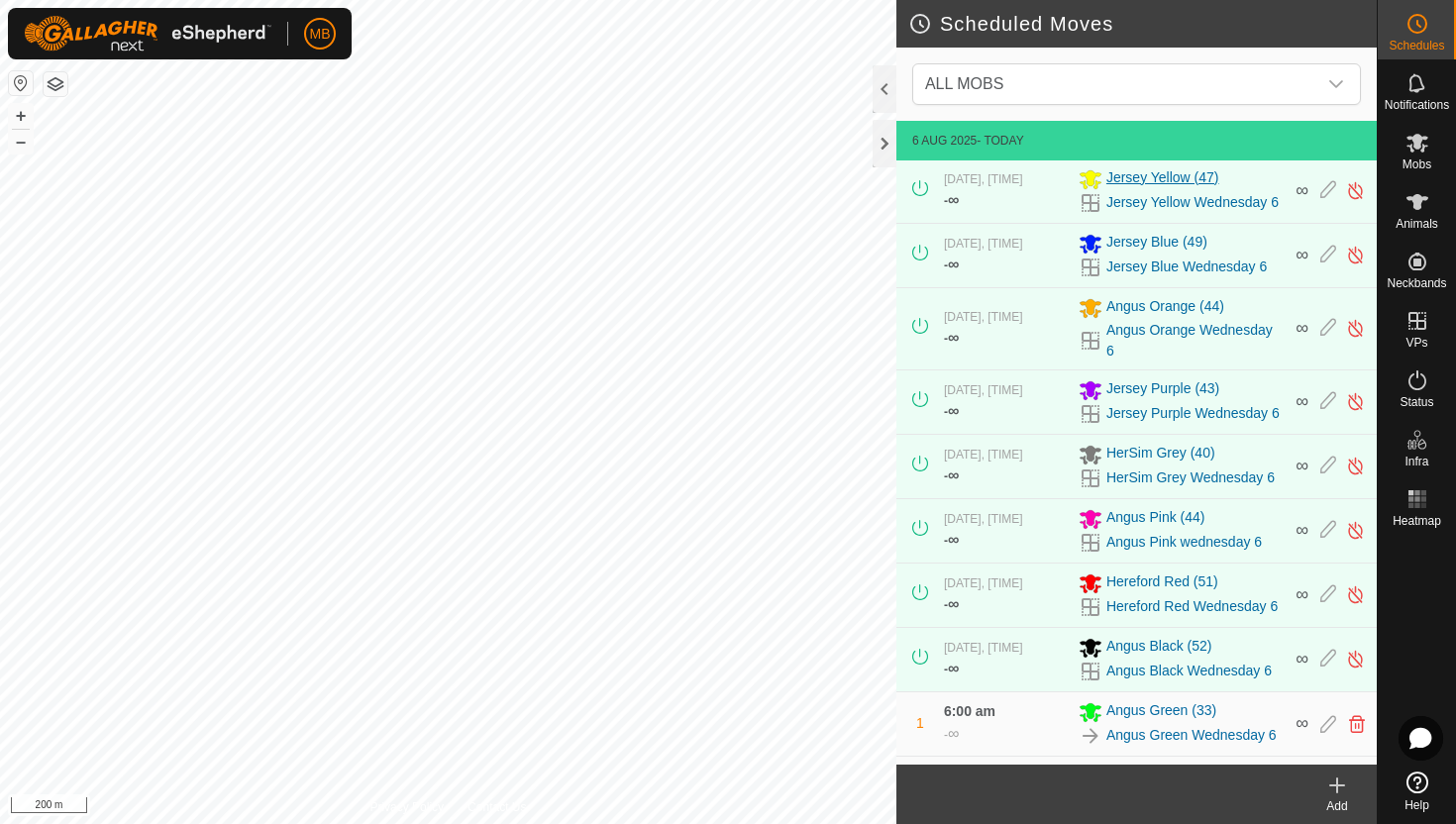 scroll, scrollTop: 222, scrollLeft: 0, axis: vertical 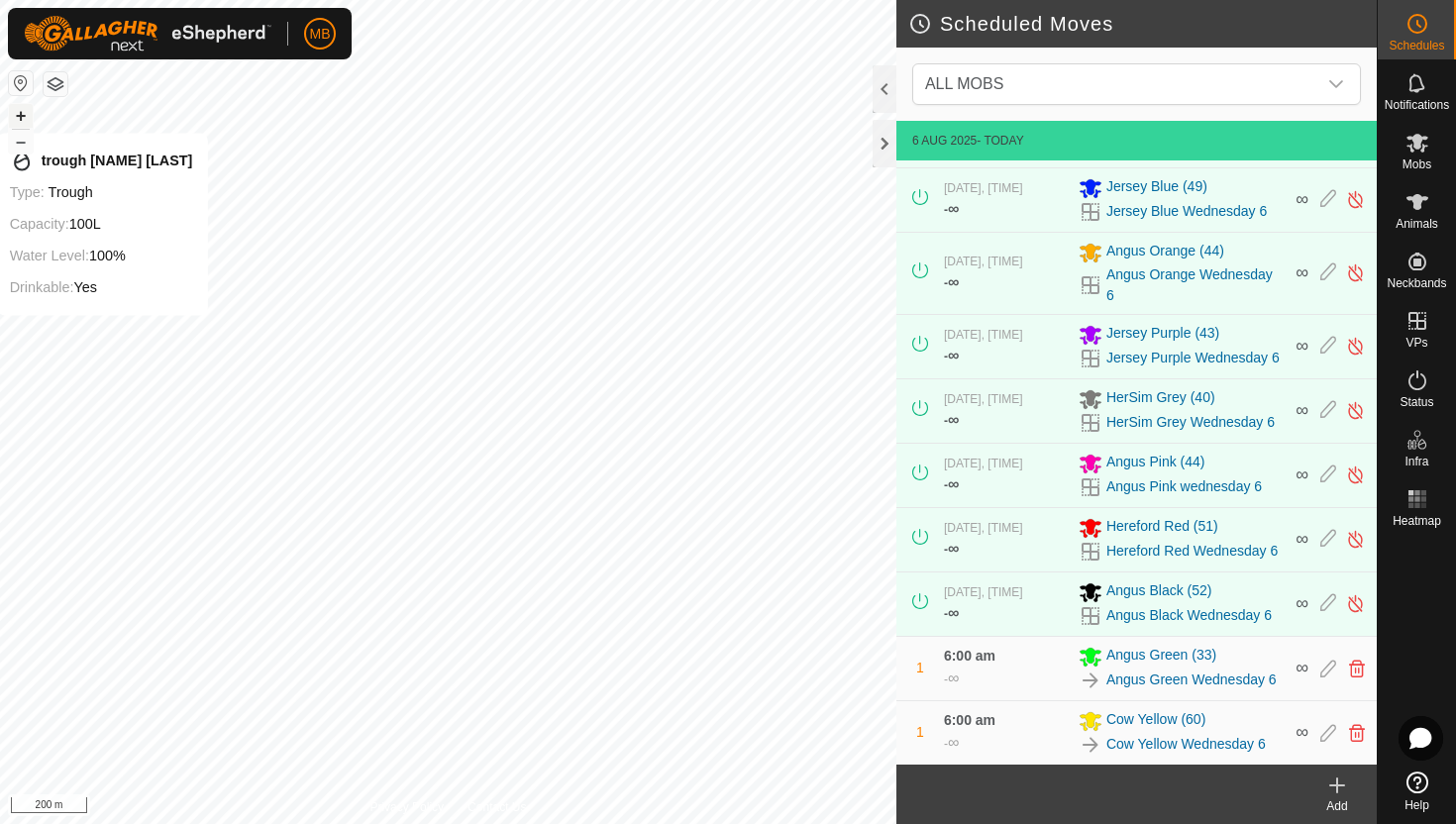 click on "+" at bounding box center (21, 116) 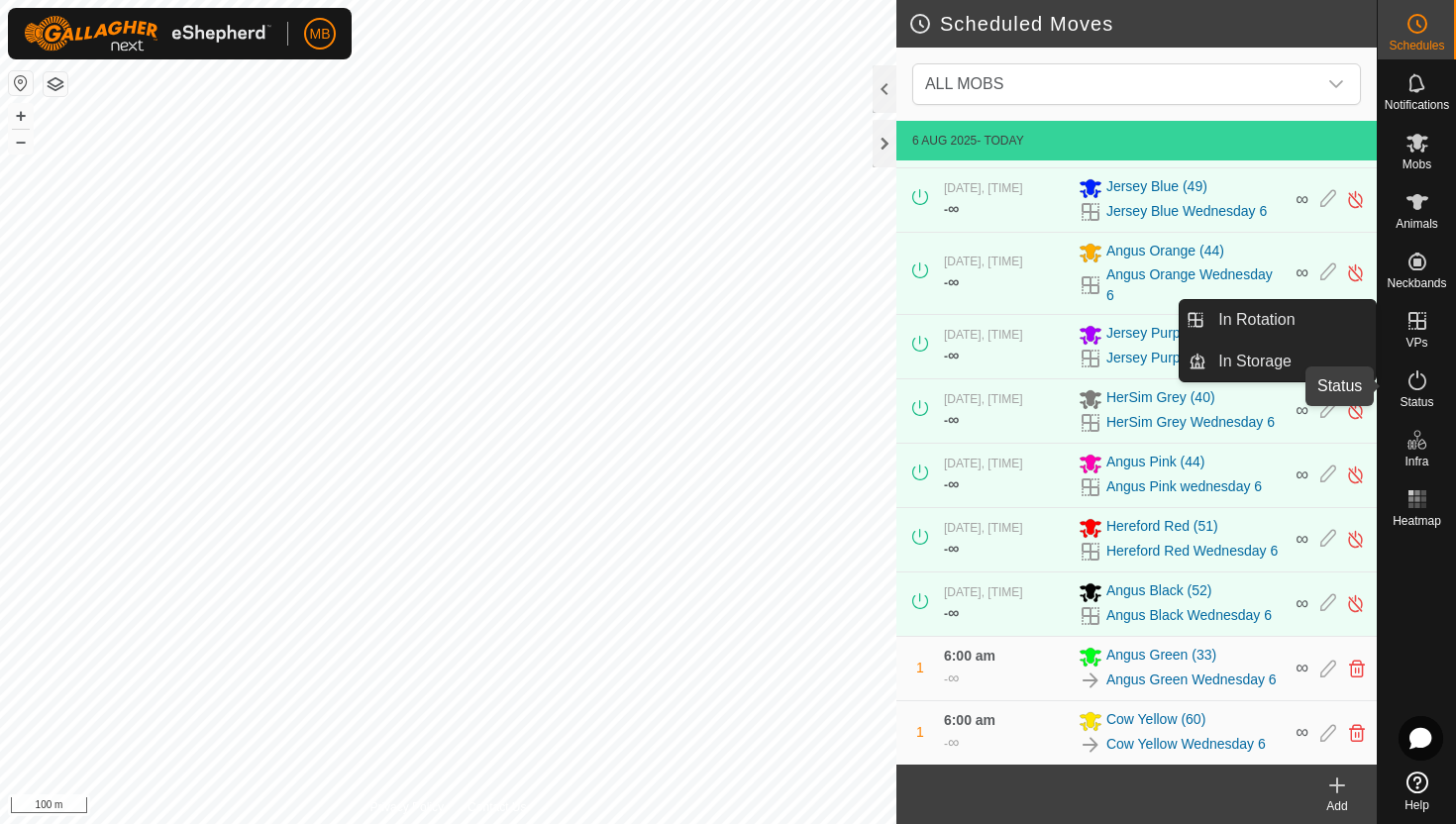 click 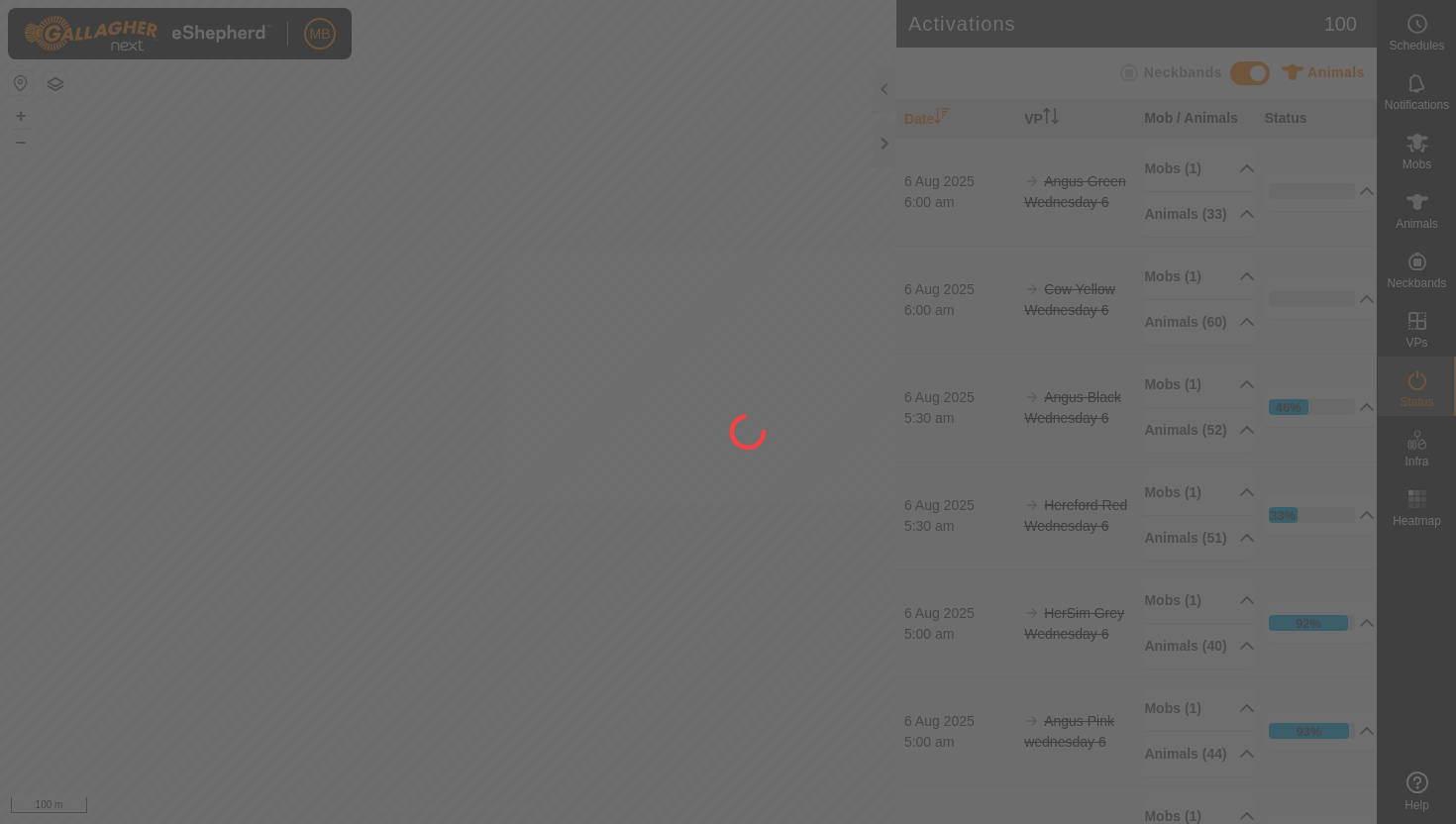 scroll, scrollTop: 0, scrollLeft: 0, axis: both 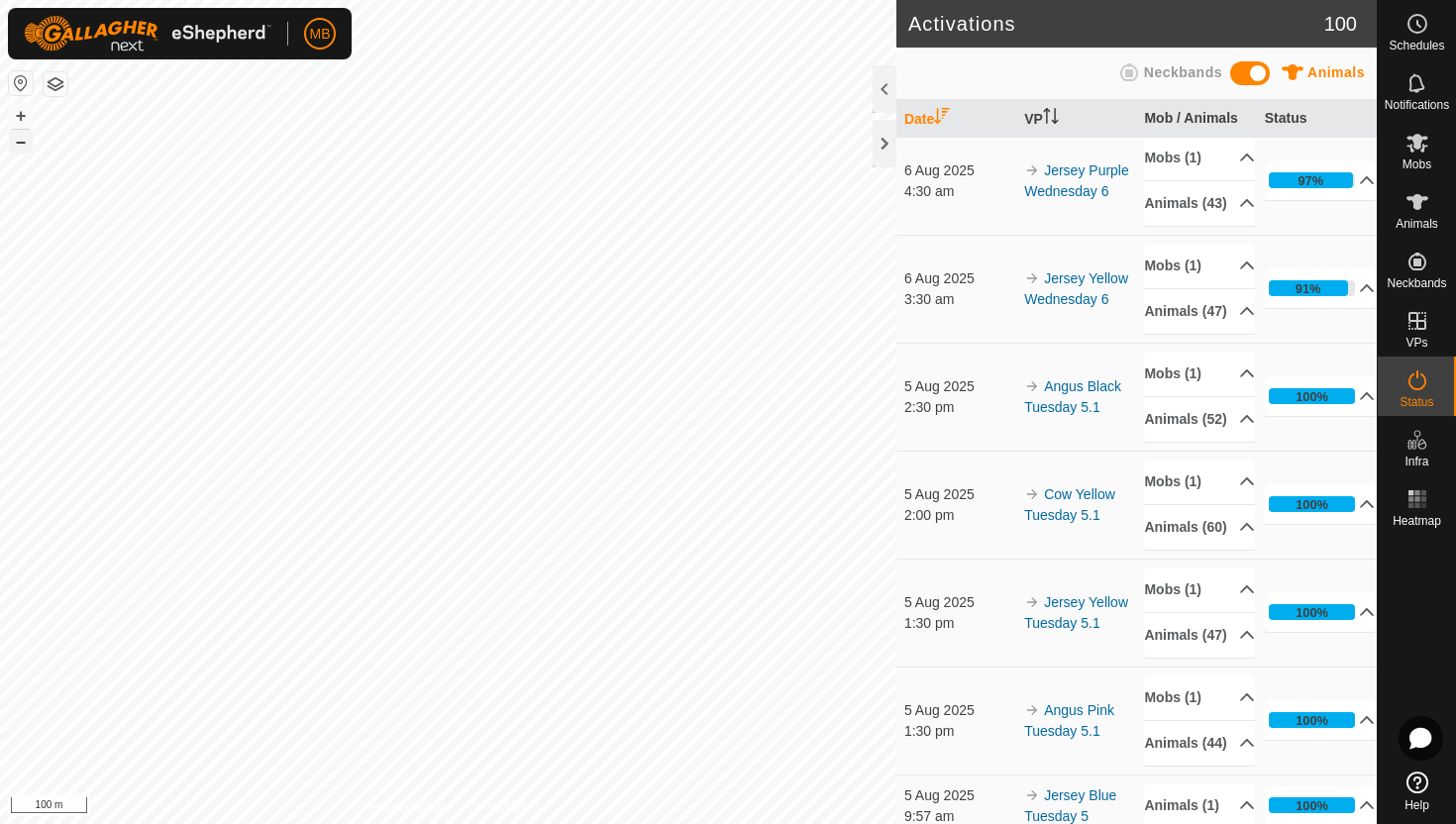 click on "–" at bounding box center (21, 142) 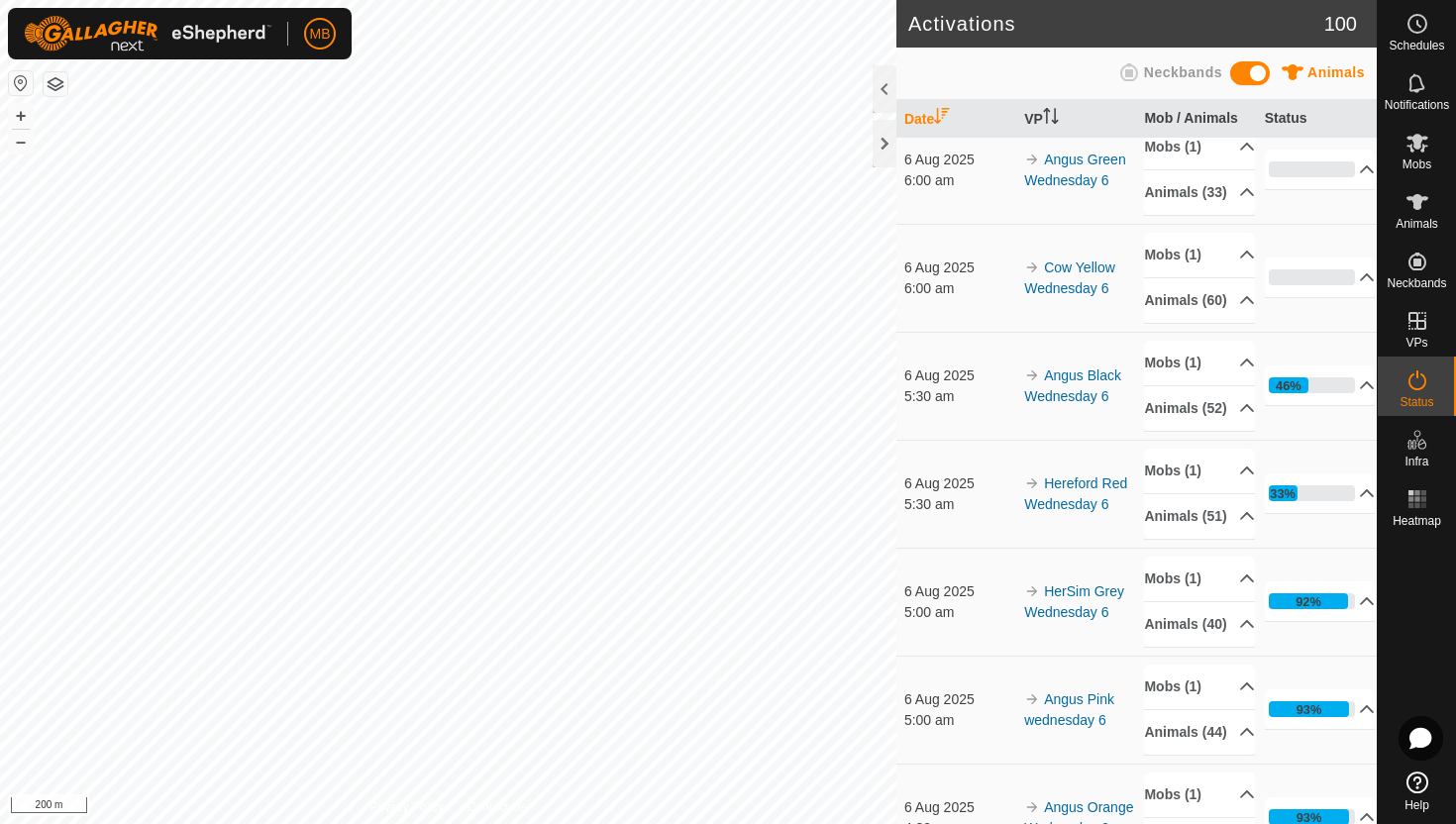 scroll, scrollTop: 19, scrollLeft: 0, axis: vertical 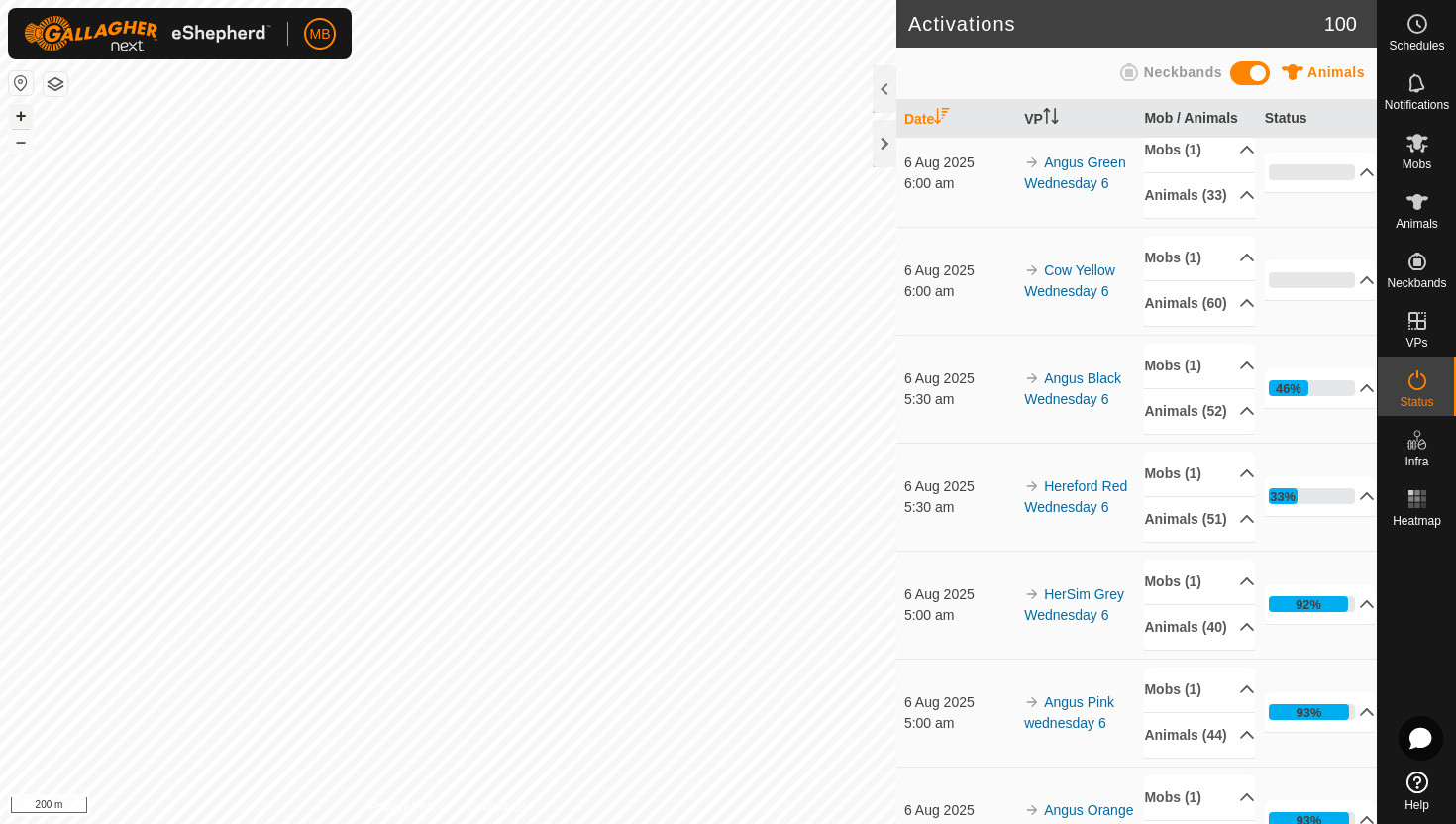 click on "+" at bounding box center (21, 116) 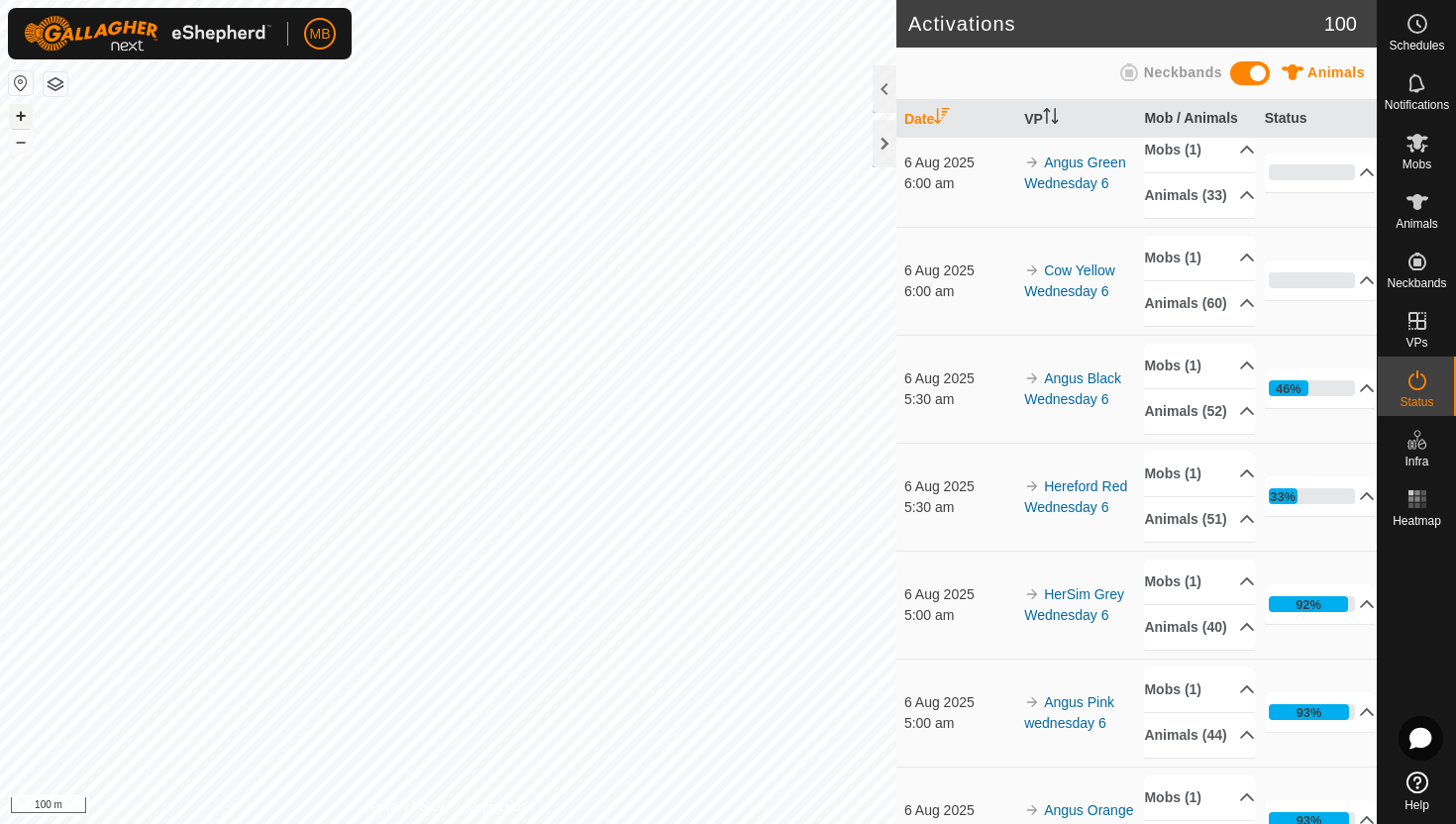 click on "+" at bounding box center (21, 116) 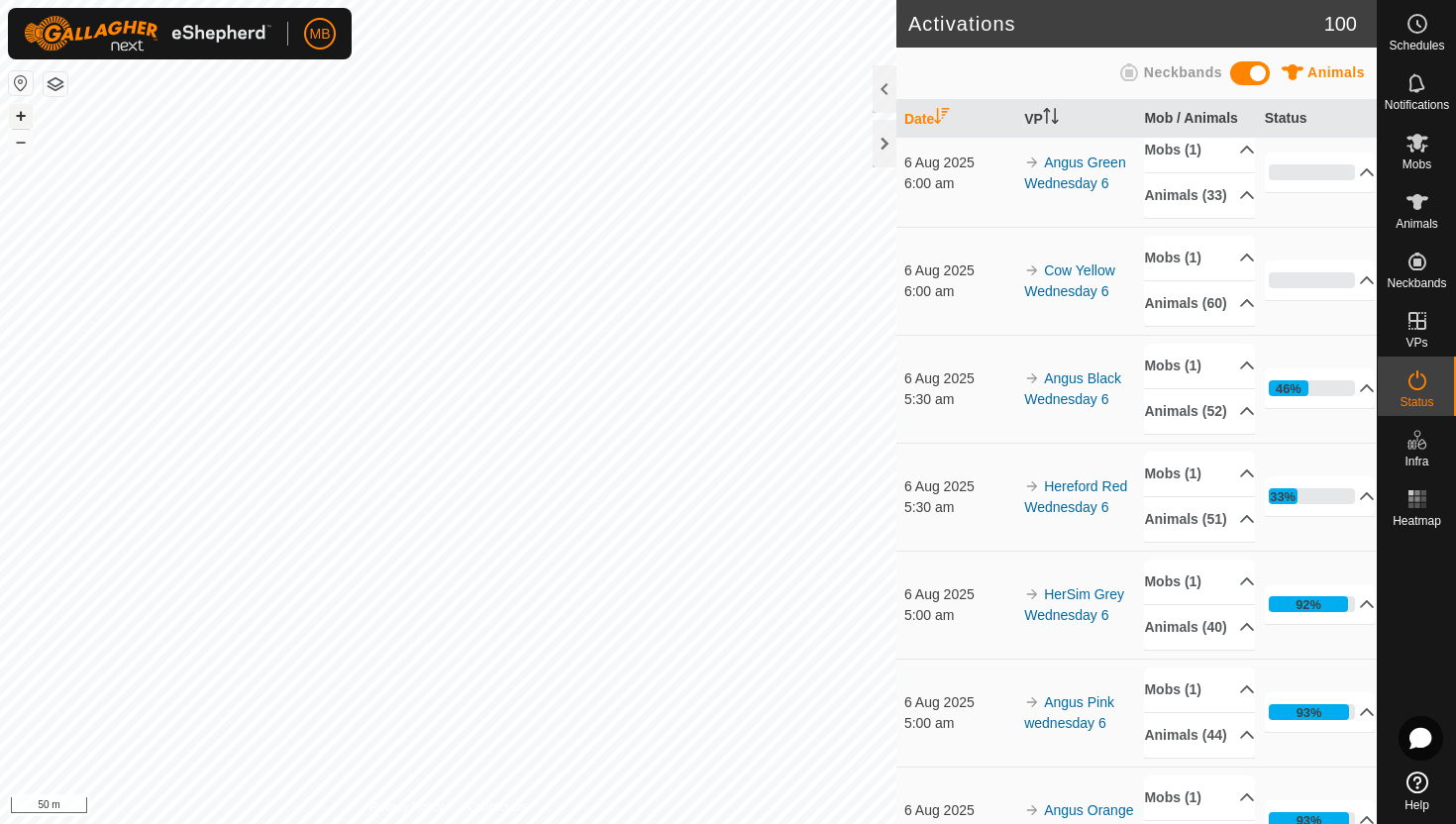 click on "+" at bounding box center [21, 116] 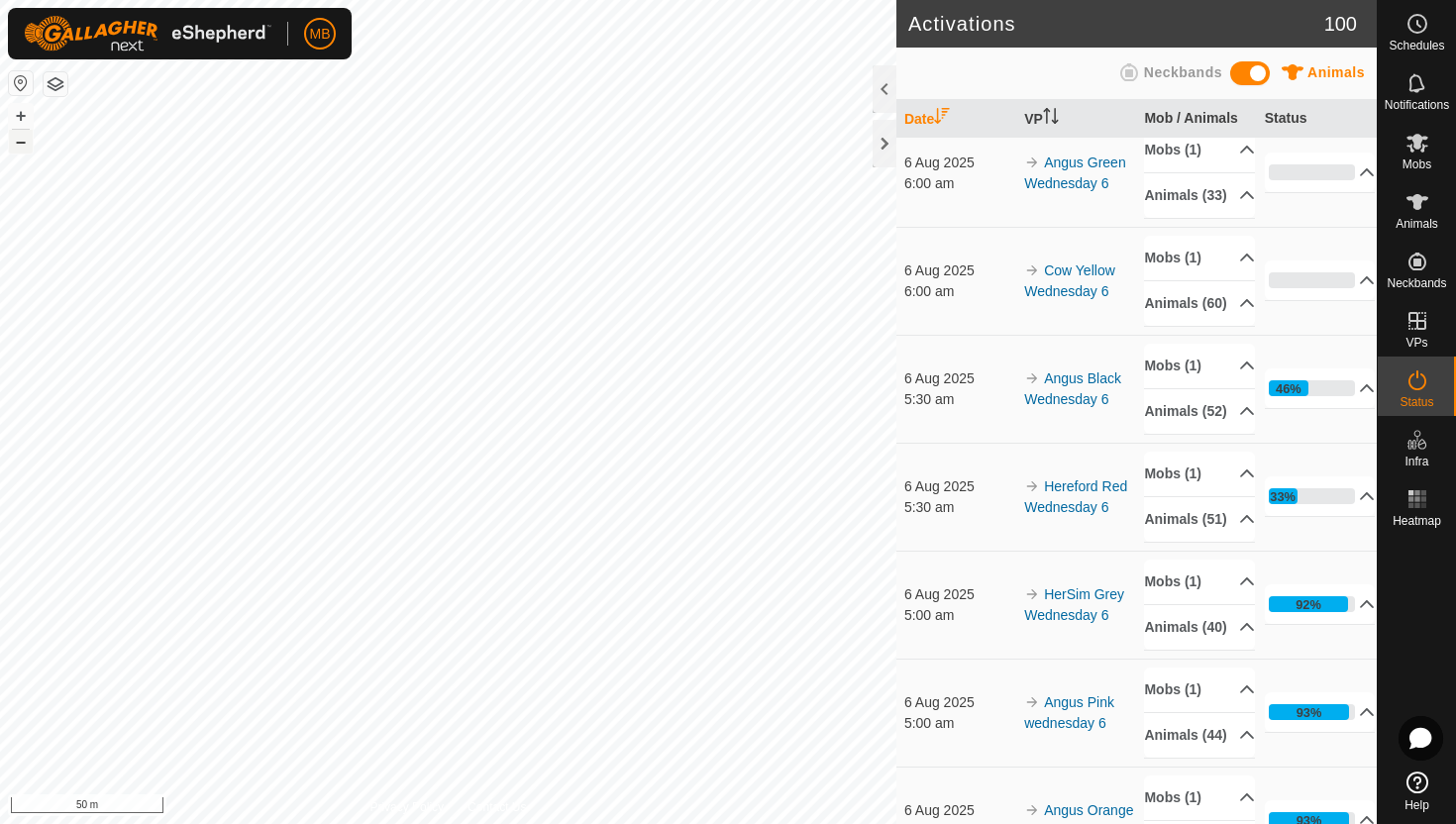 click on "–" at bounding box center (21, 142) 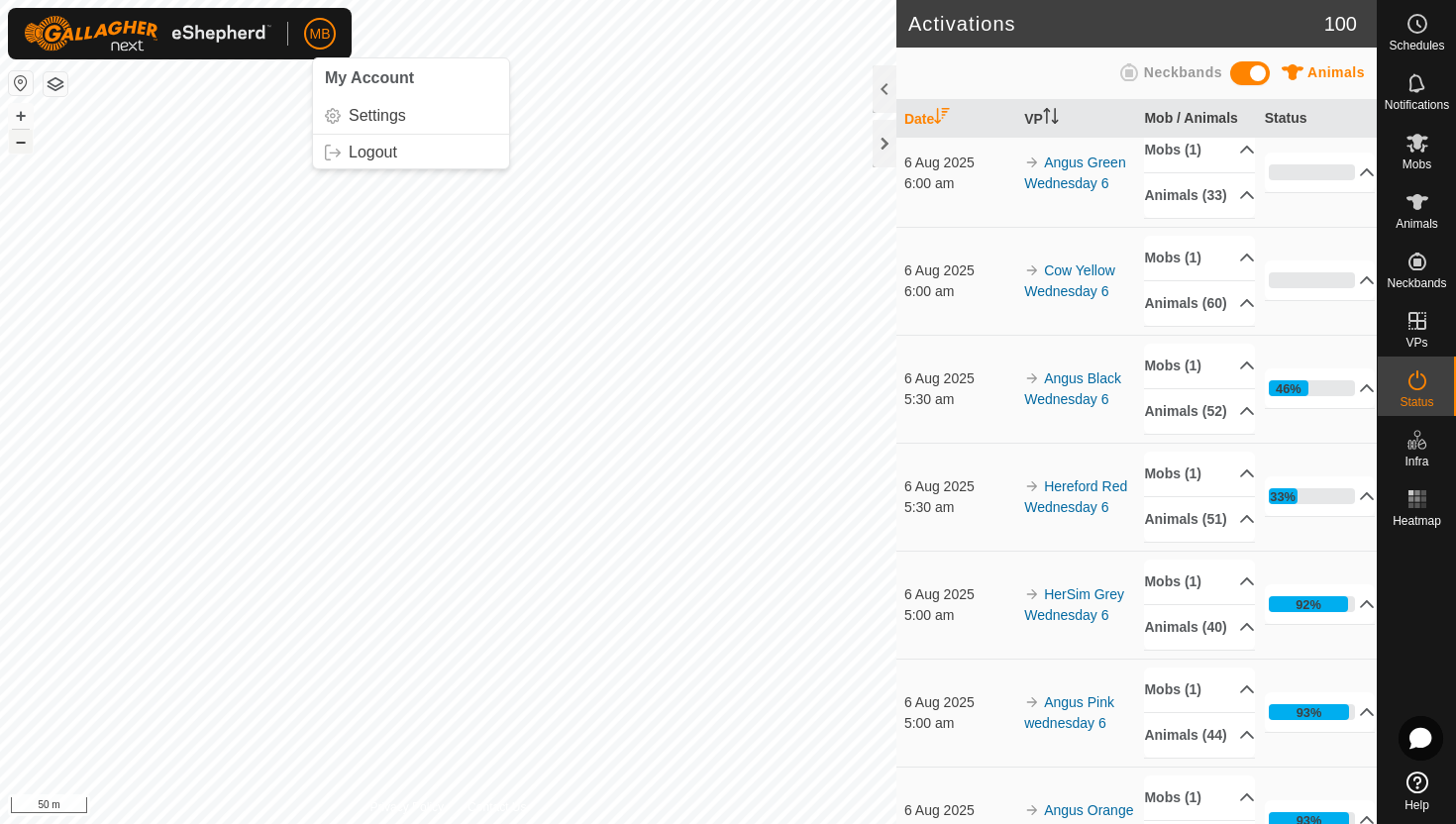 click on "–" at bounding box center (21, 142) 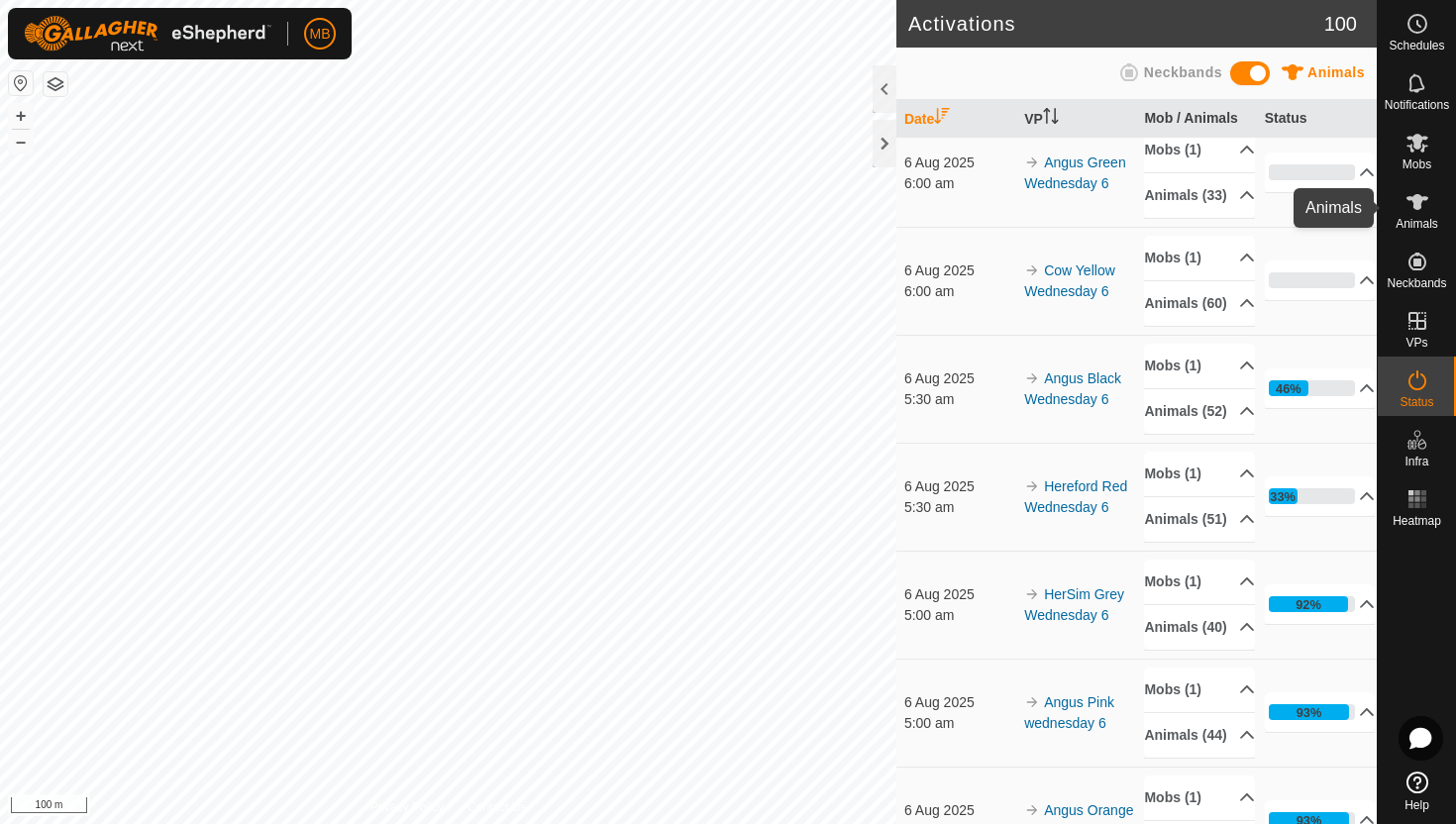 click 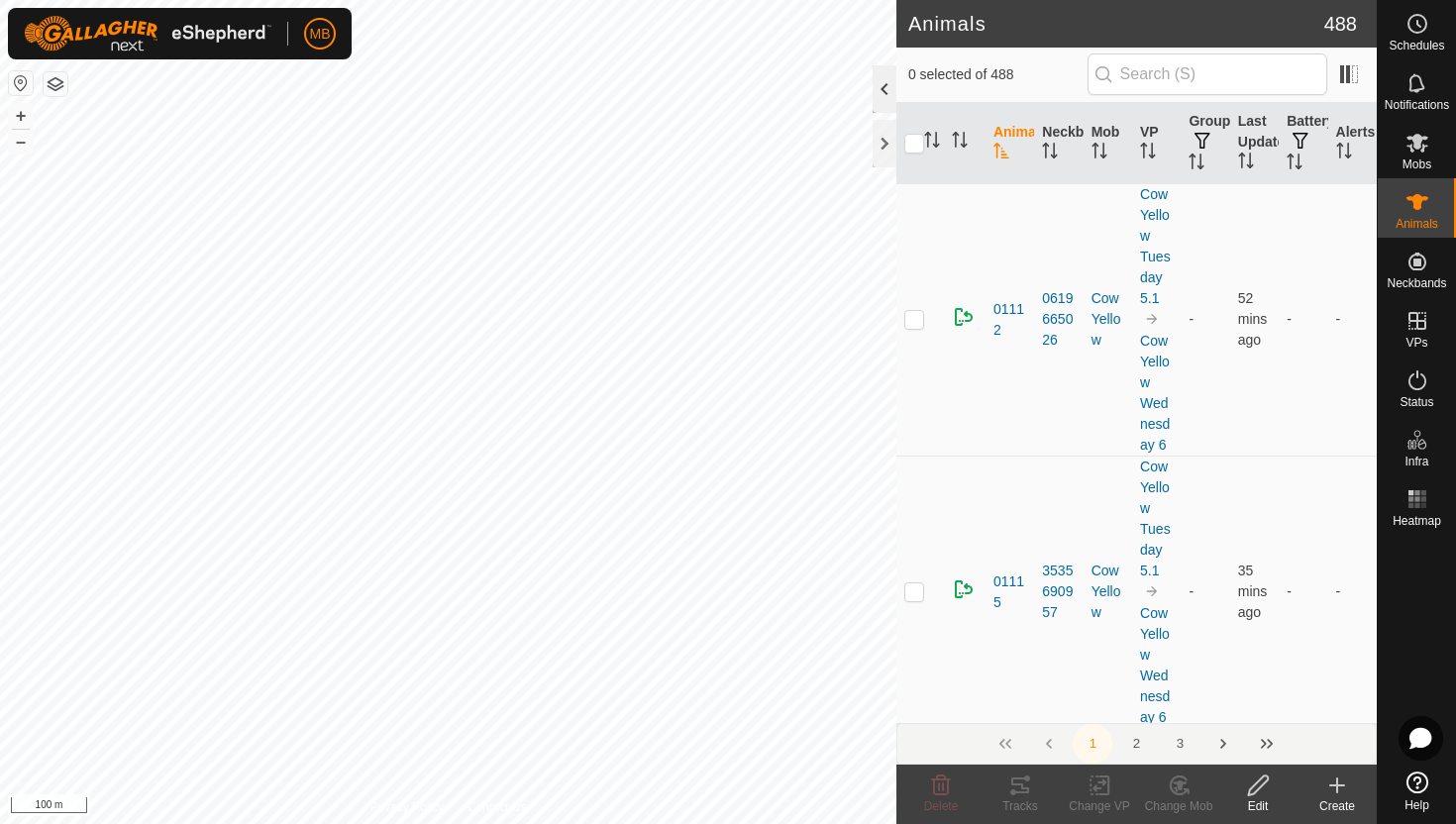 click 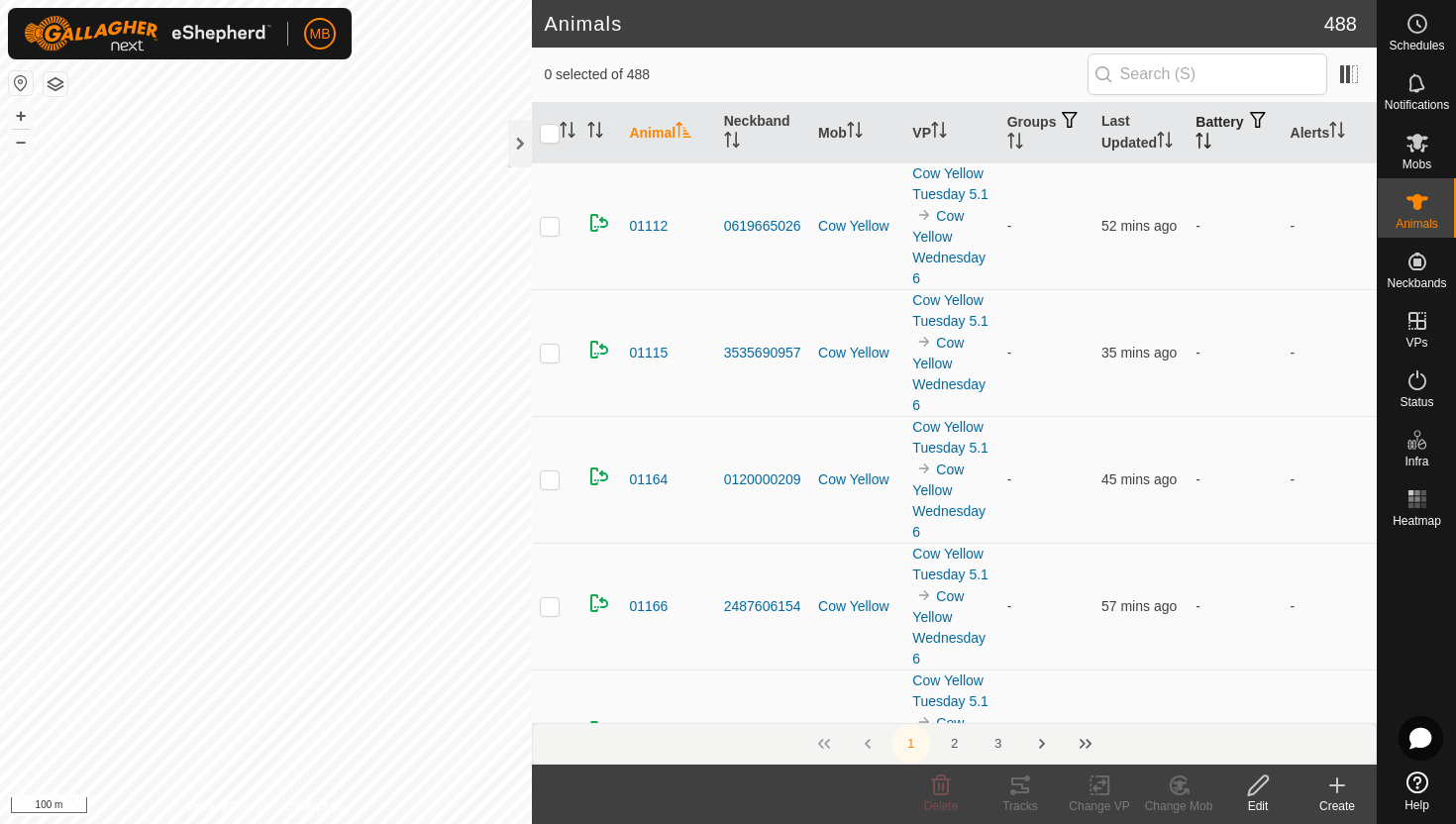 click 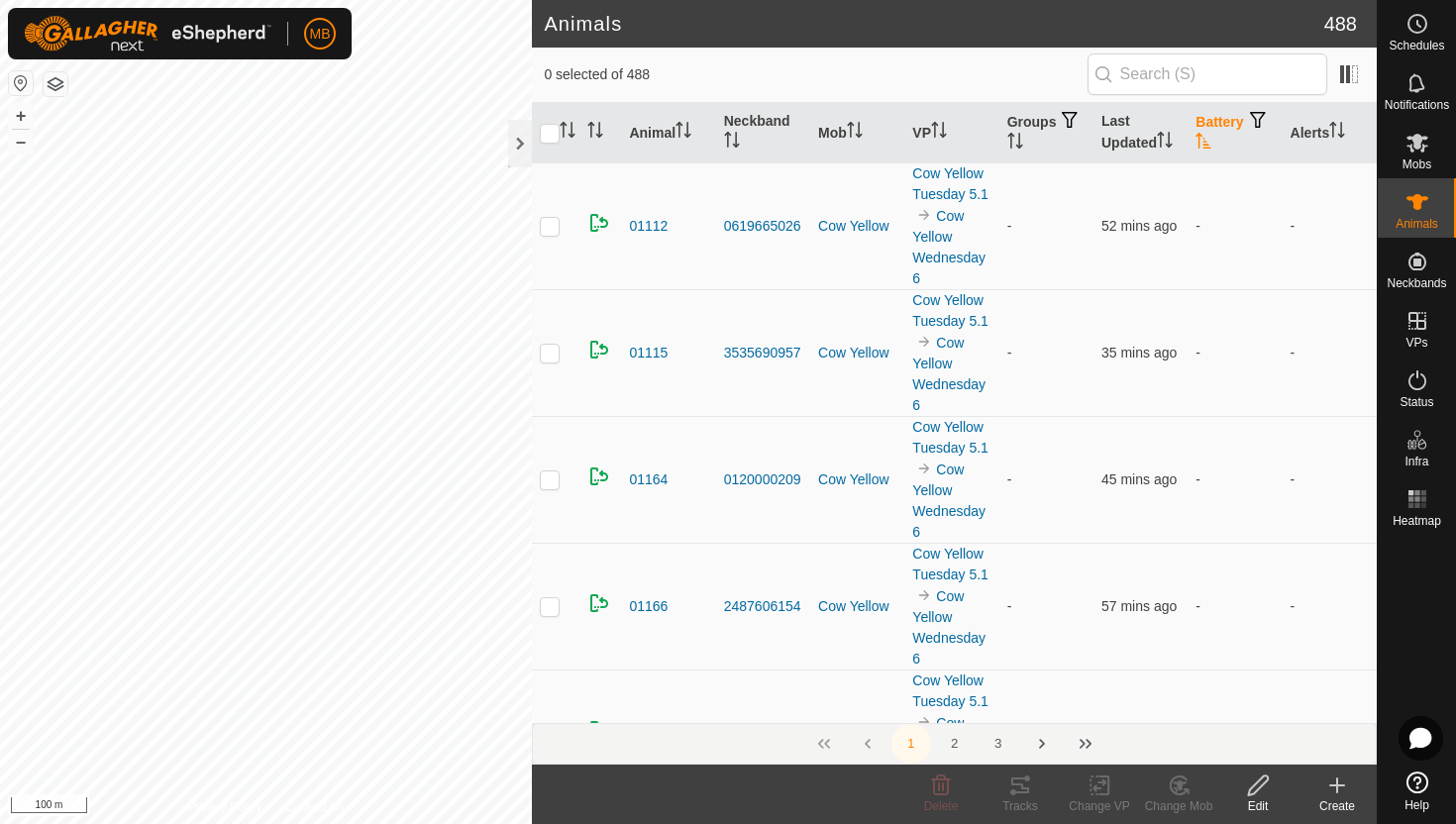 click 